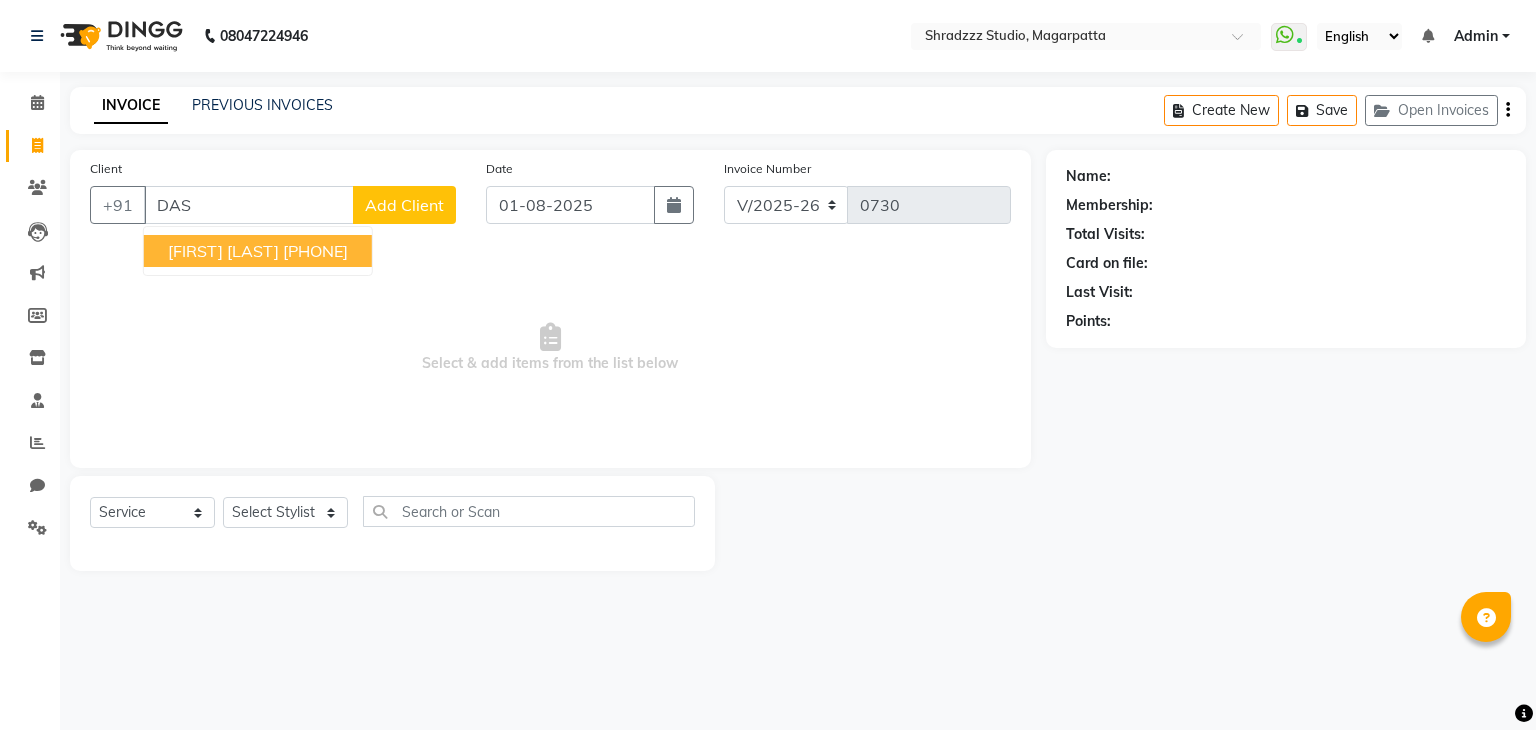 select on "4544" 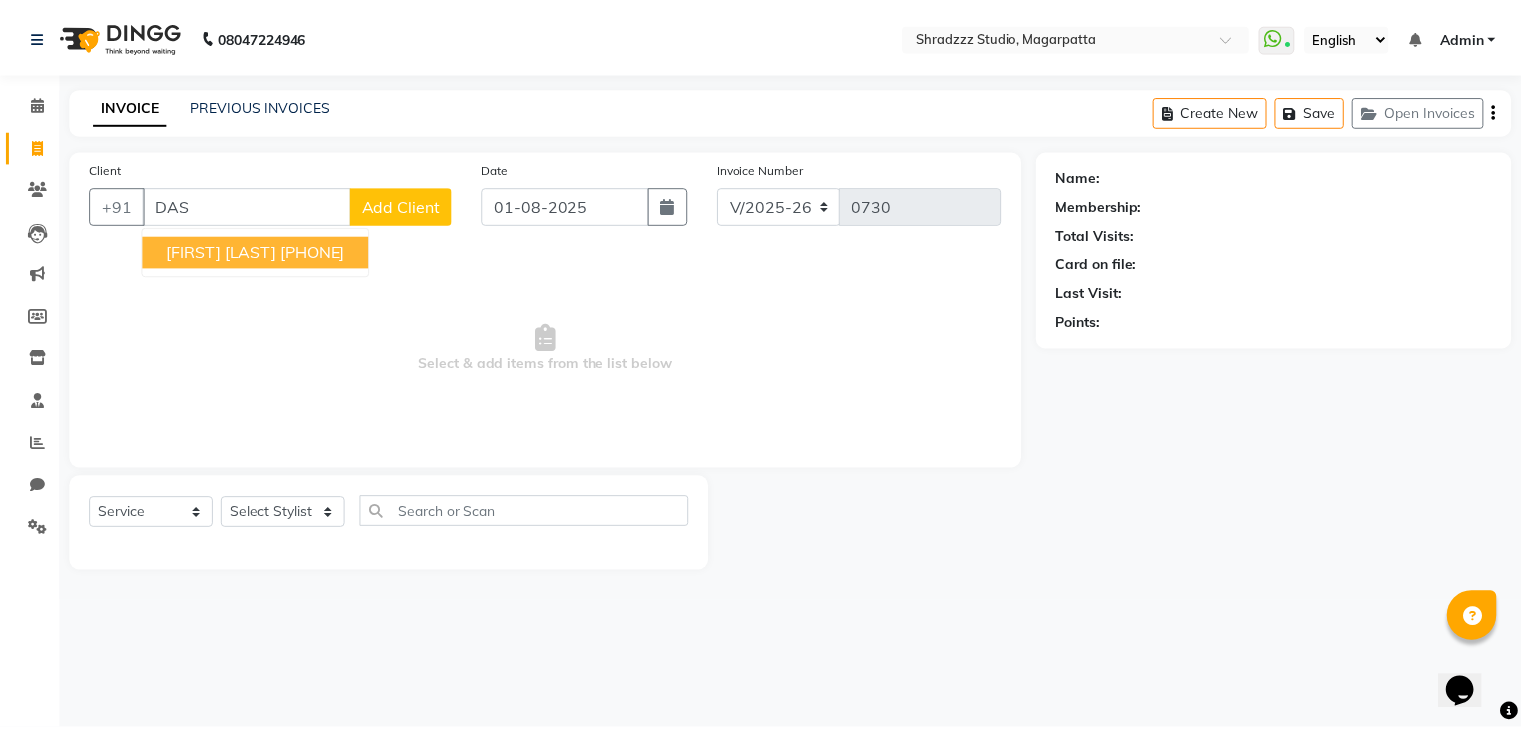 scroll, scrollTop: 0, scrollLeft: 0, axis: both 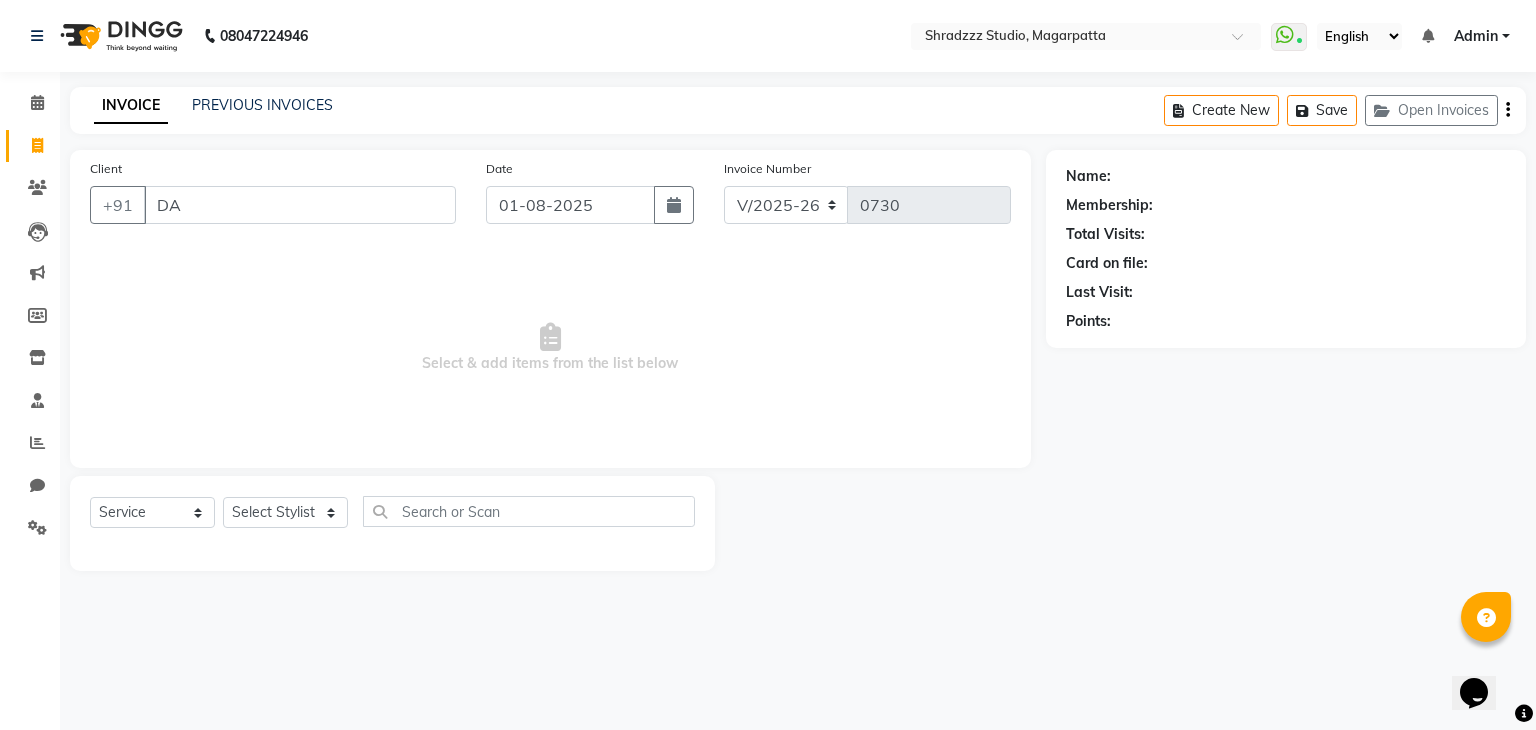 type on "D" 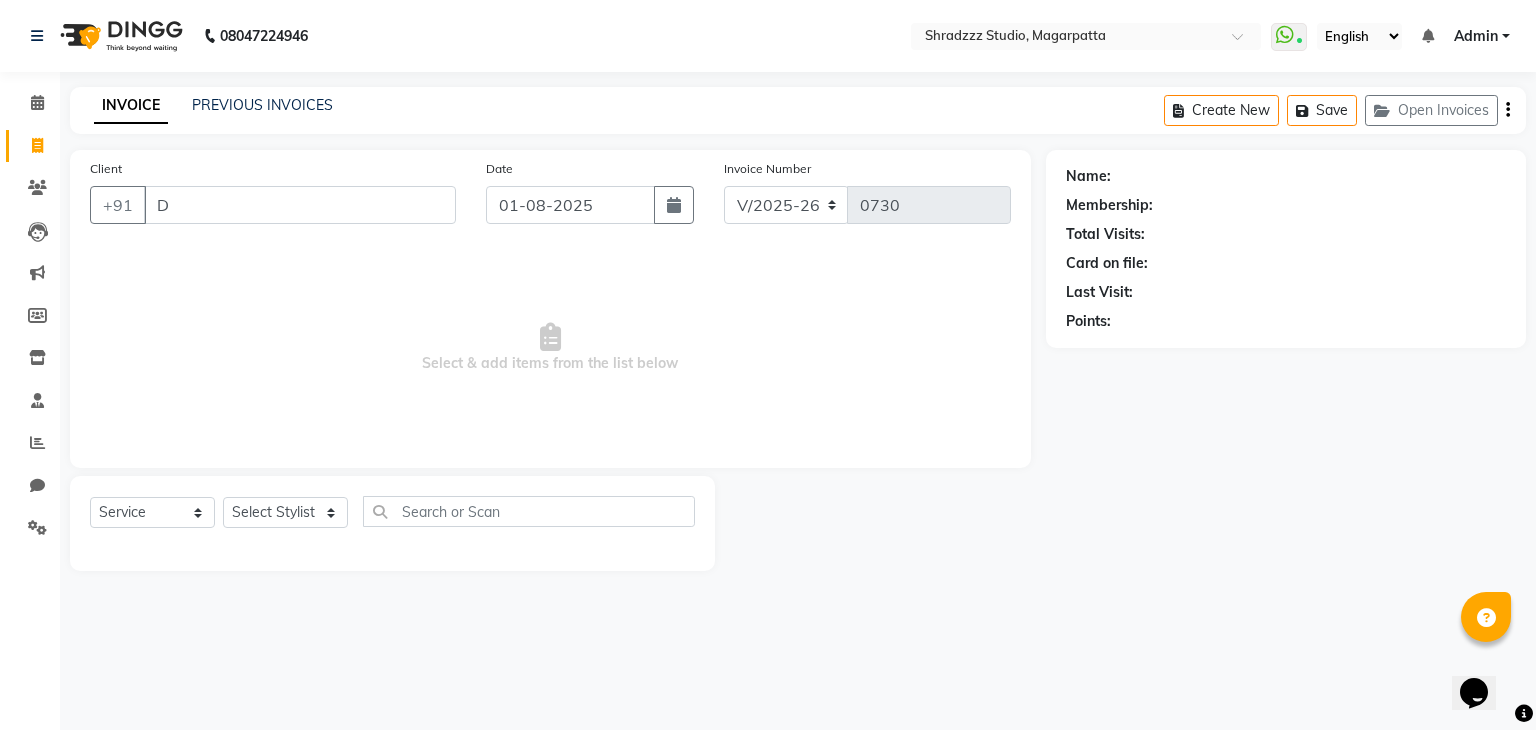 type 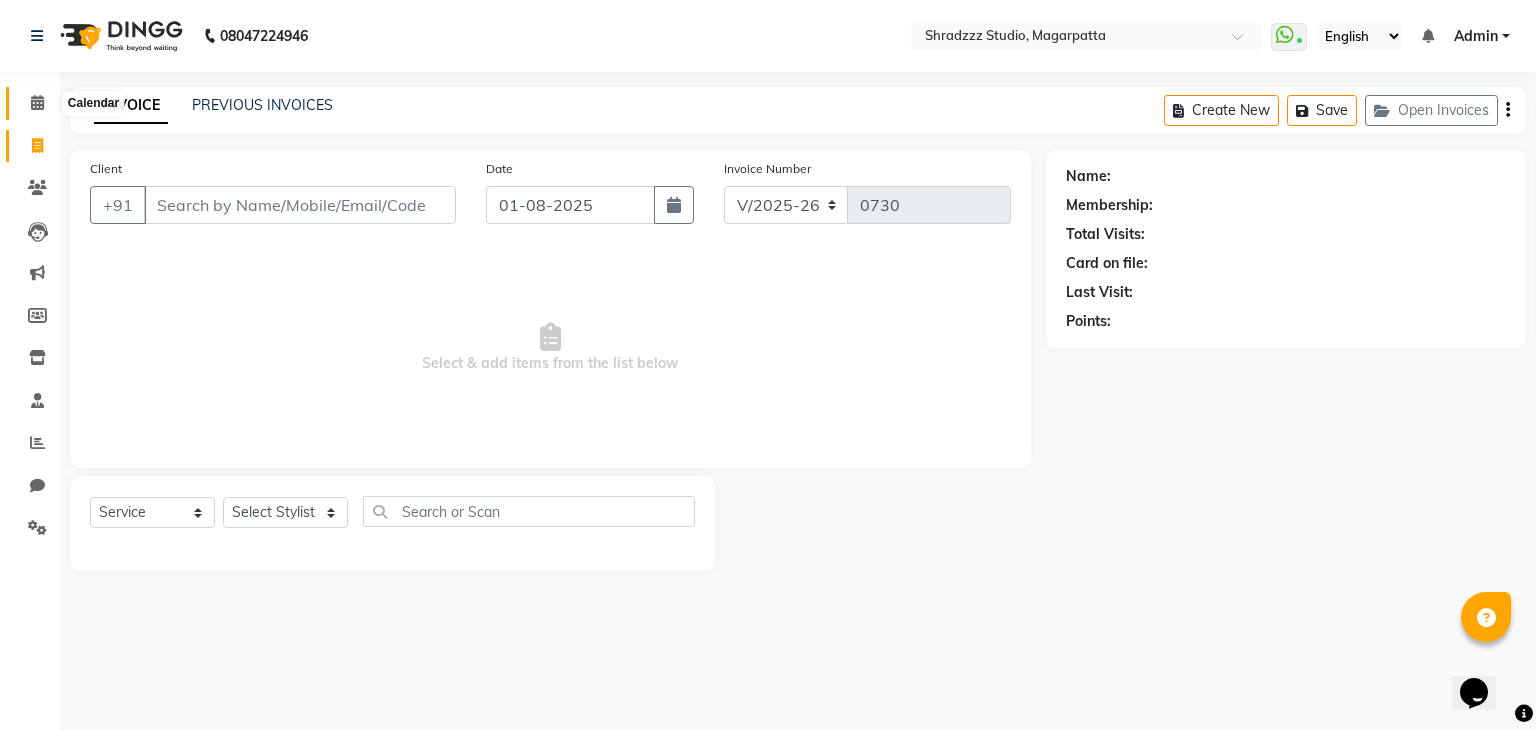 click 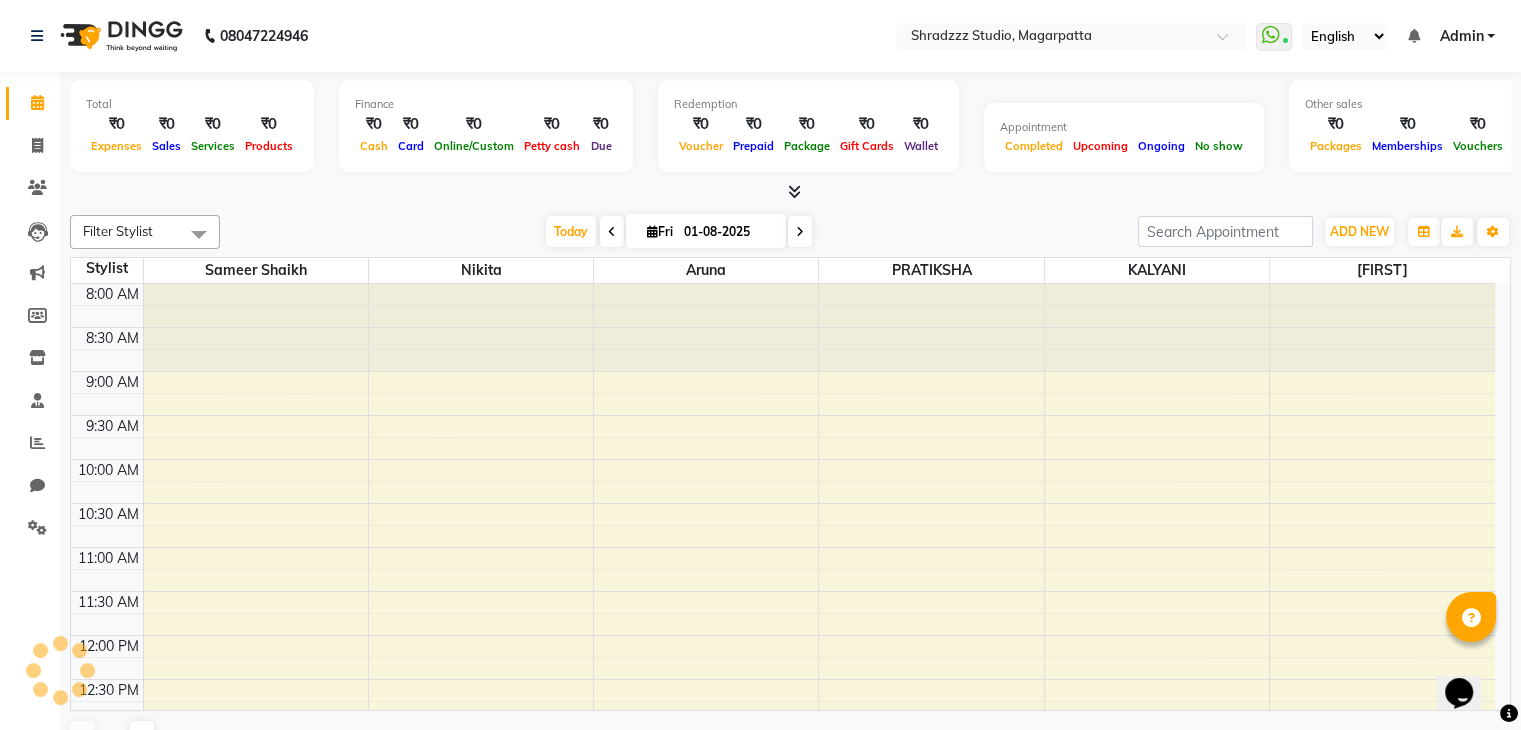 scroll, scrollTop: 699, scrollLeft: 0, axis: vertical 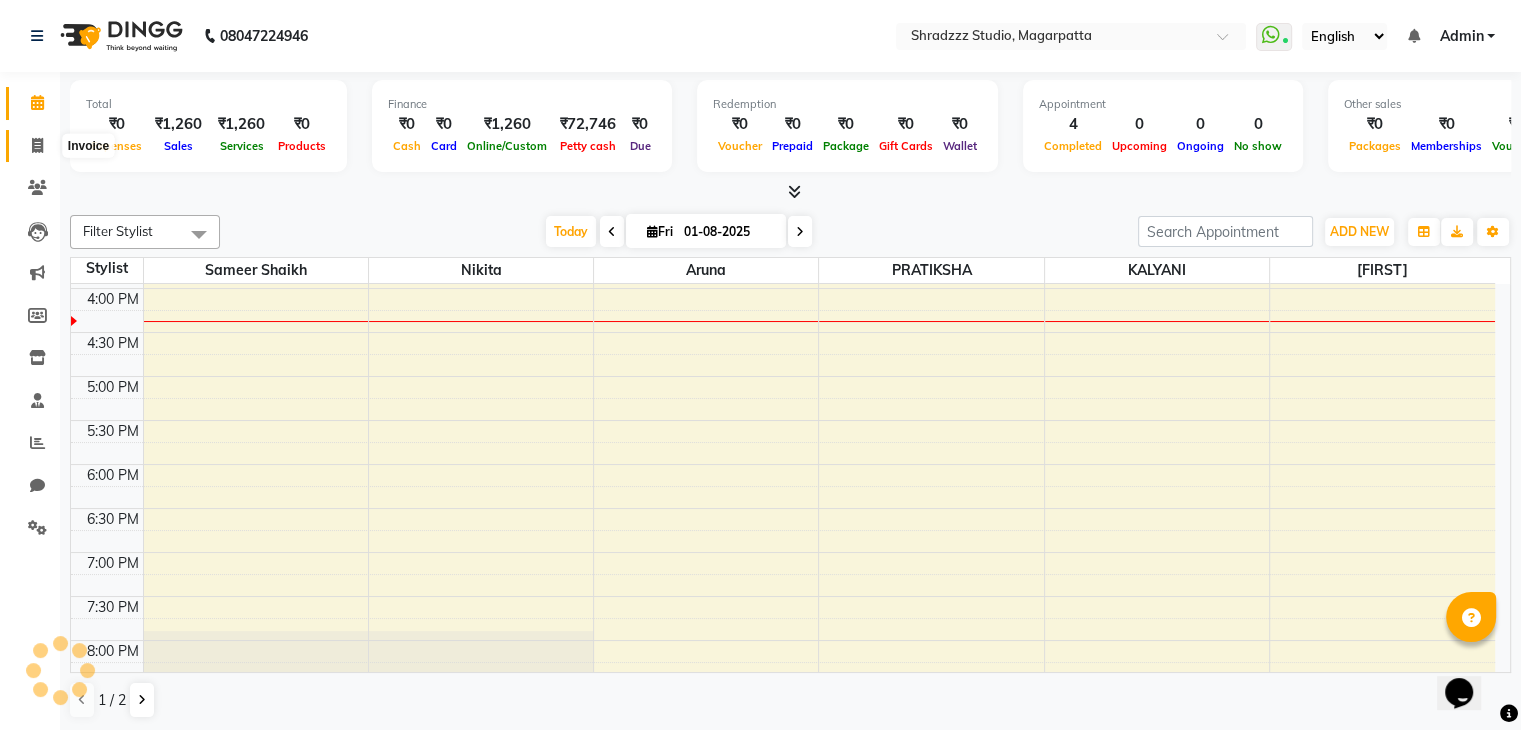 click 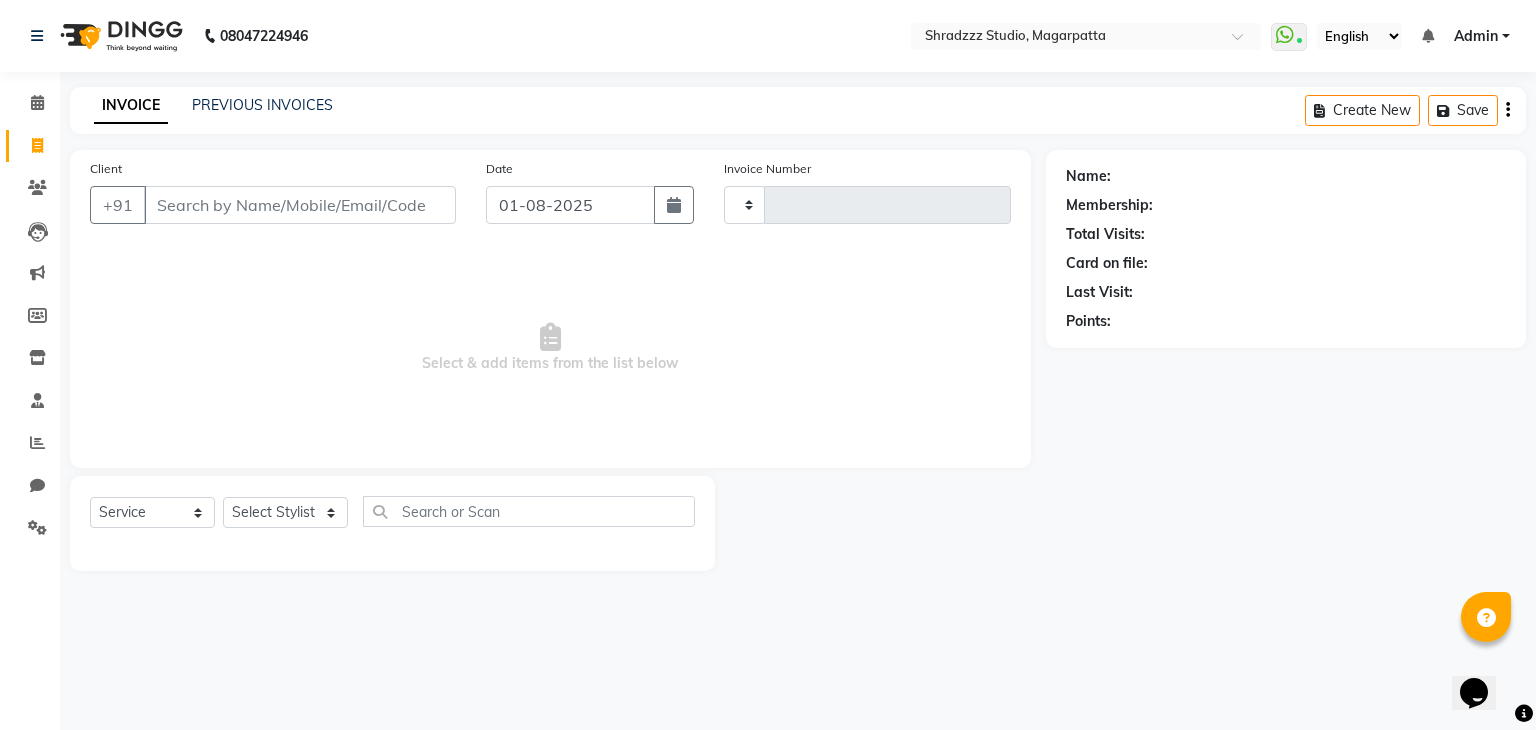 type on "0730" 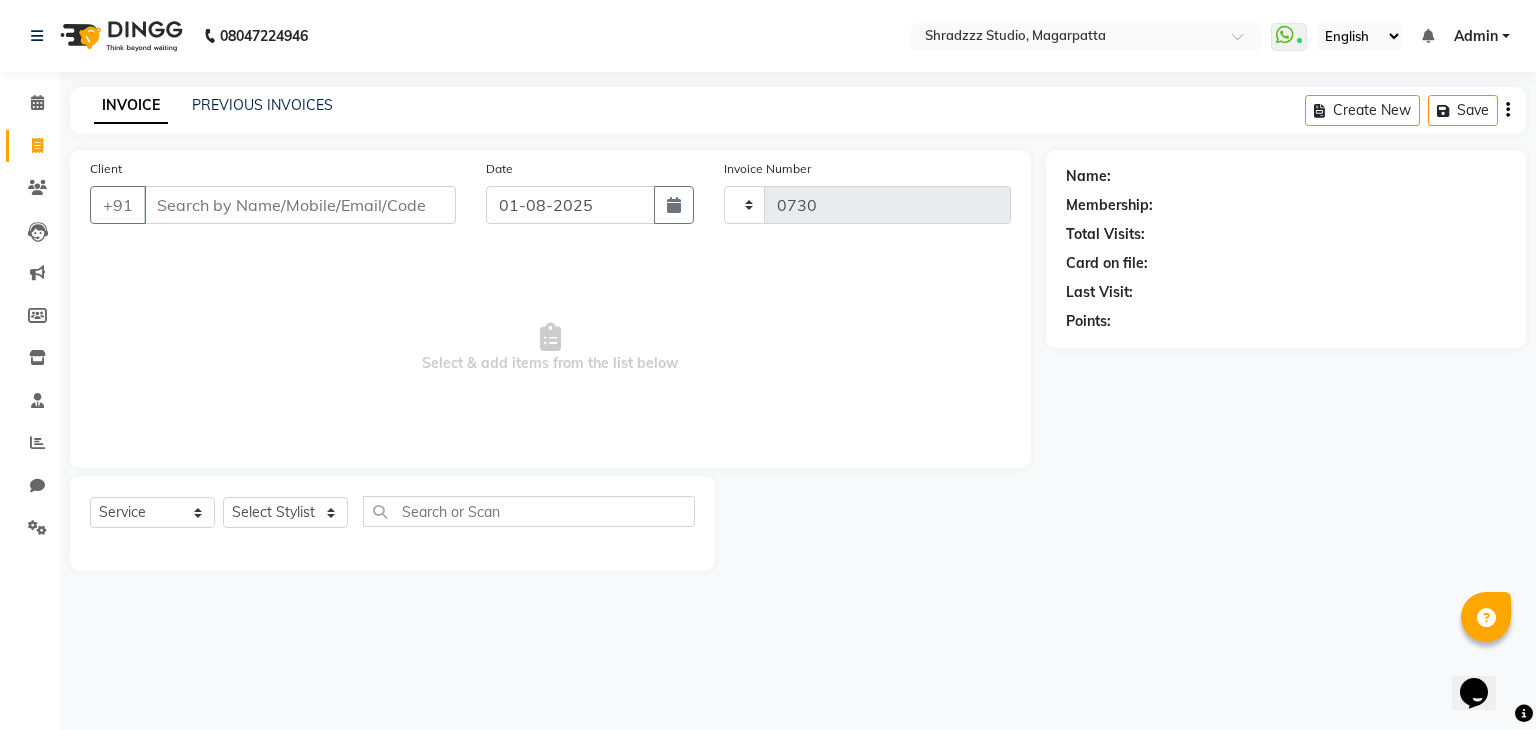 select on "4544" 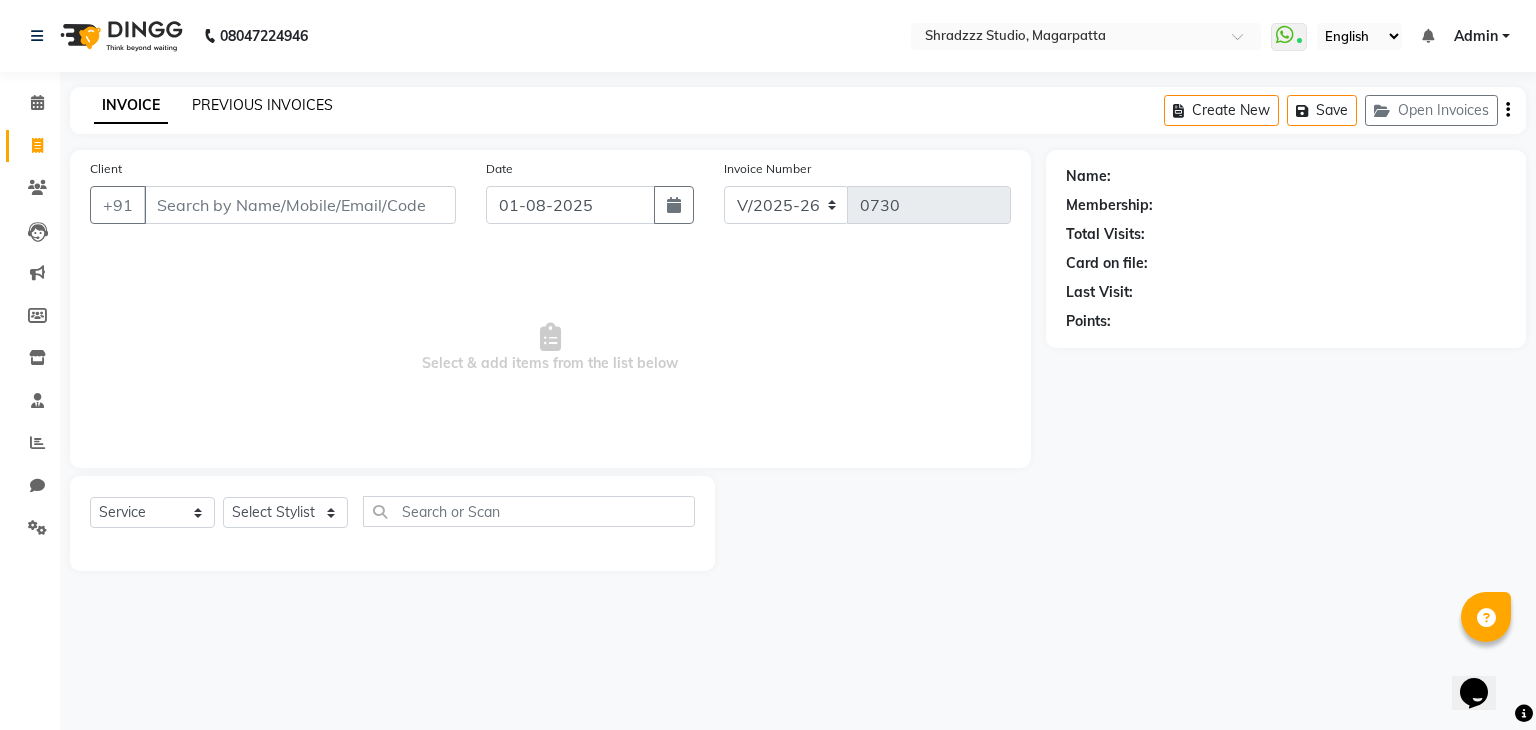 click on "PREVIOUS INVOICES" 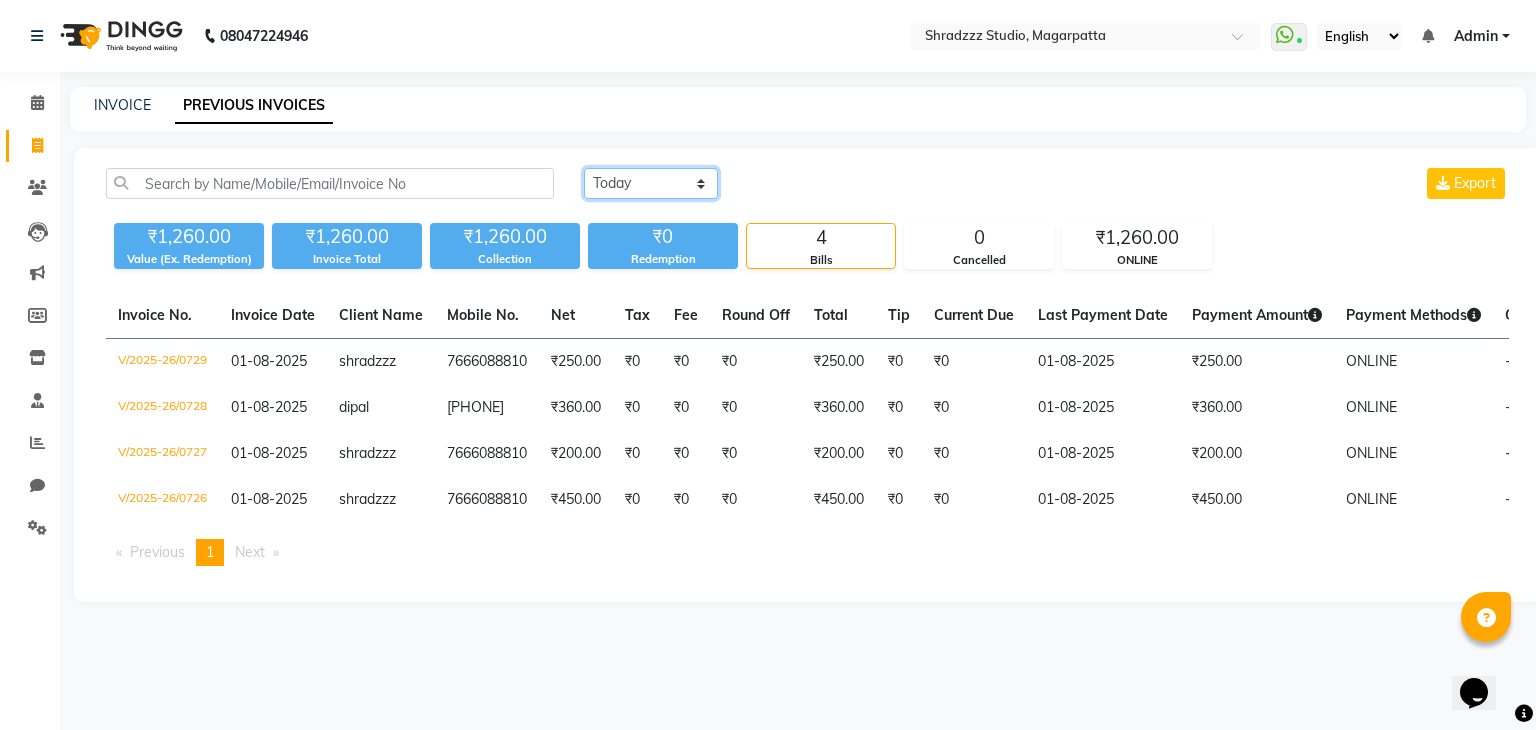 click on "Today Yesterday Custom Range" 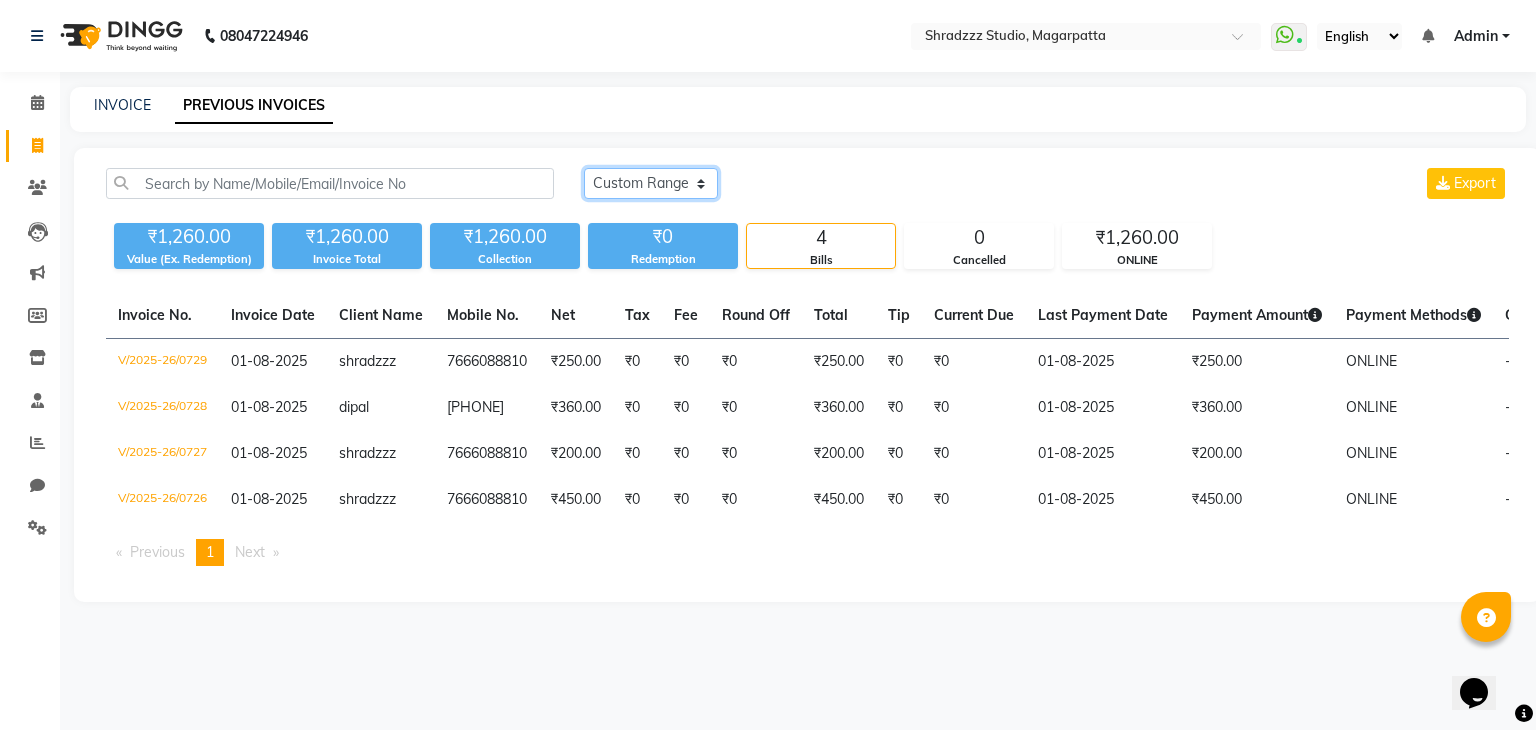 click on "Today Yesterday Custom Range" 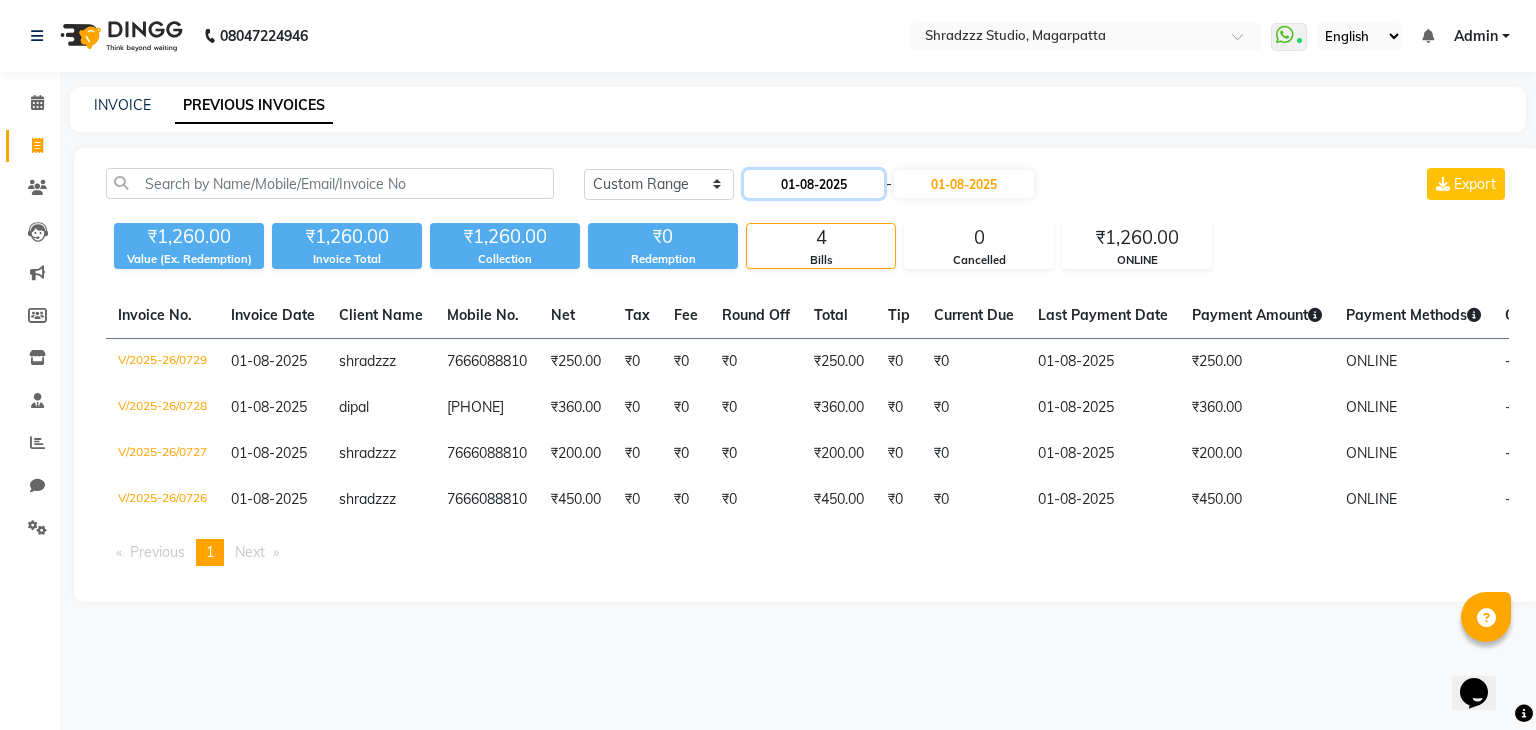 click on "01-08-2025" 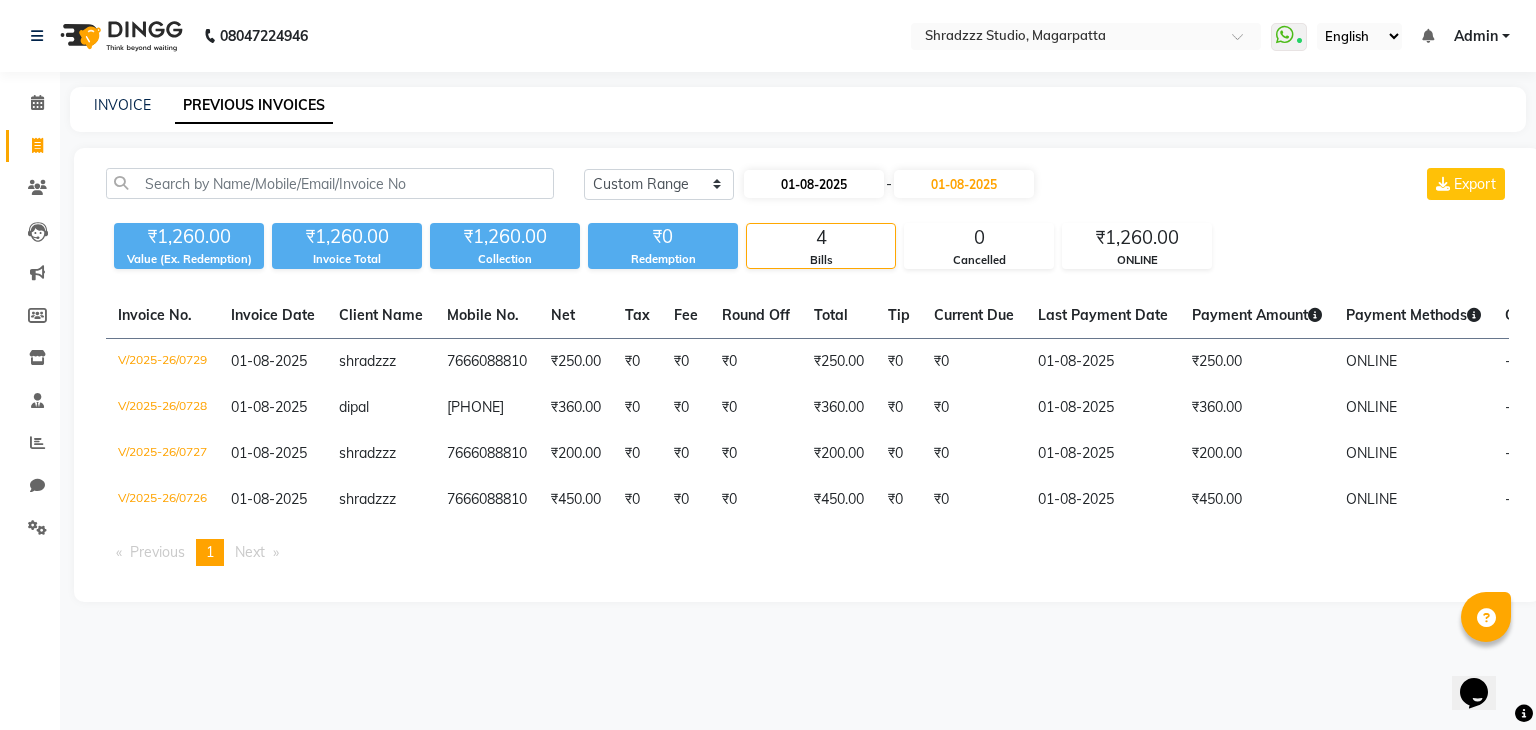 select on "8" 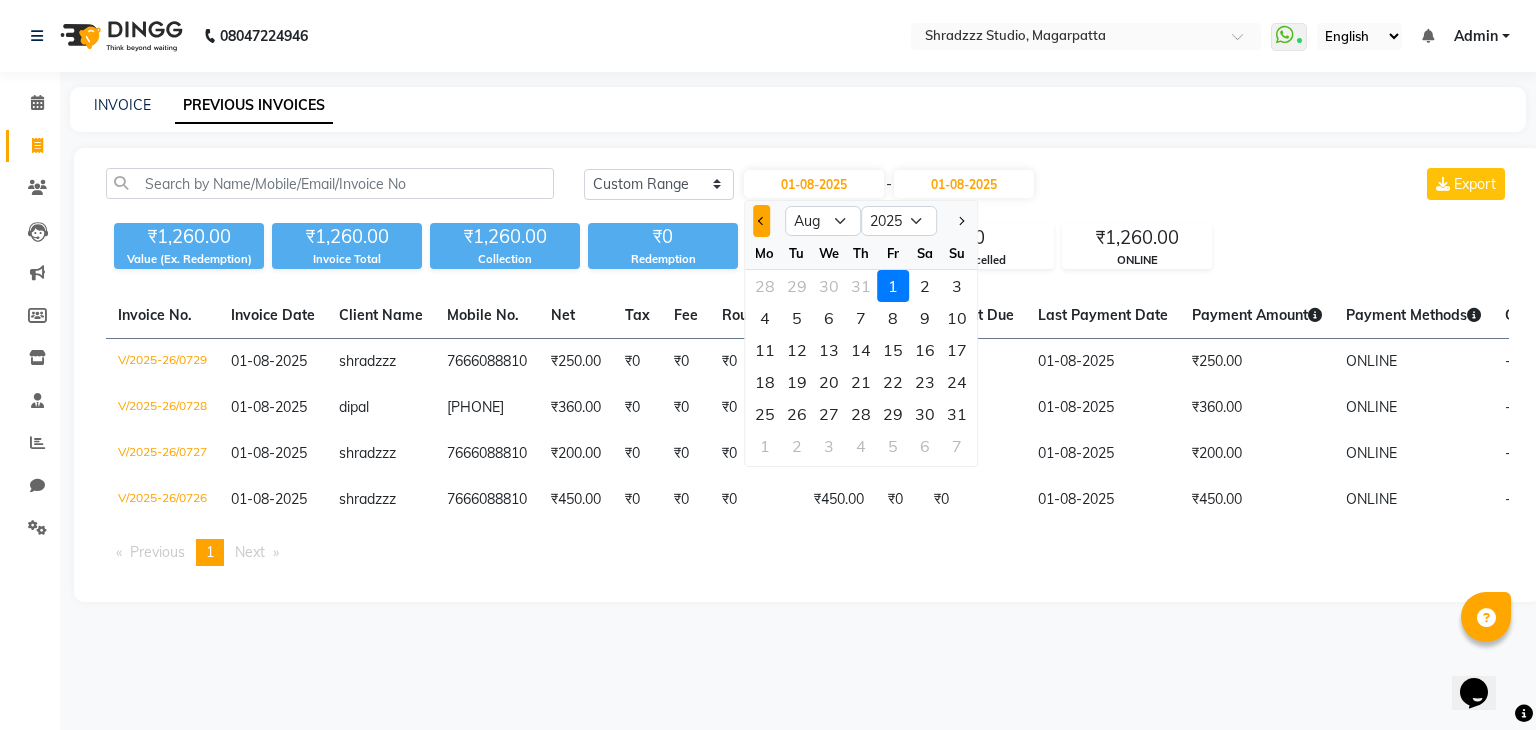 click 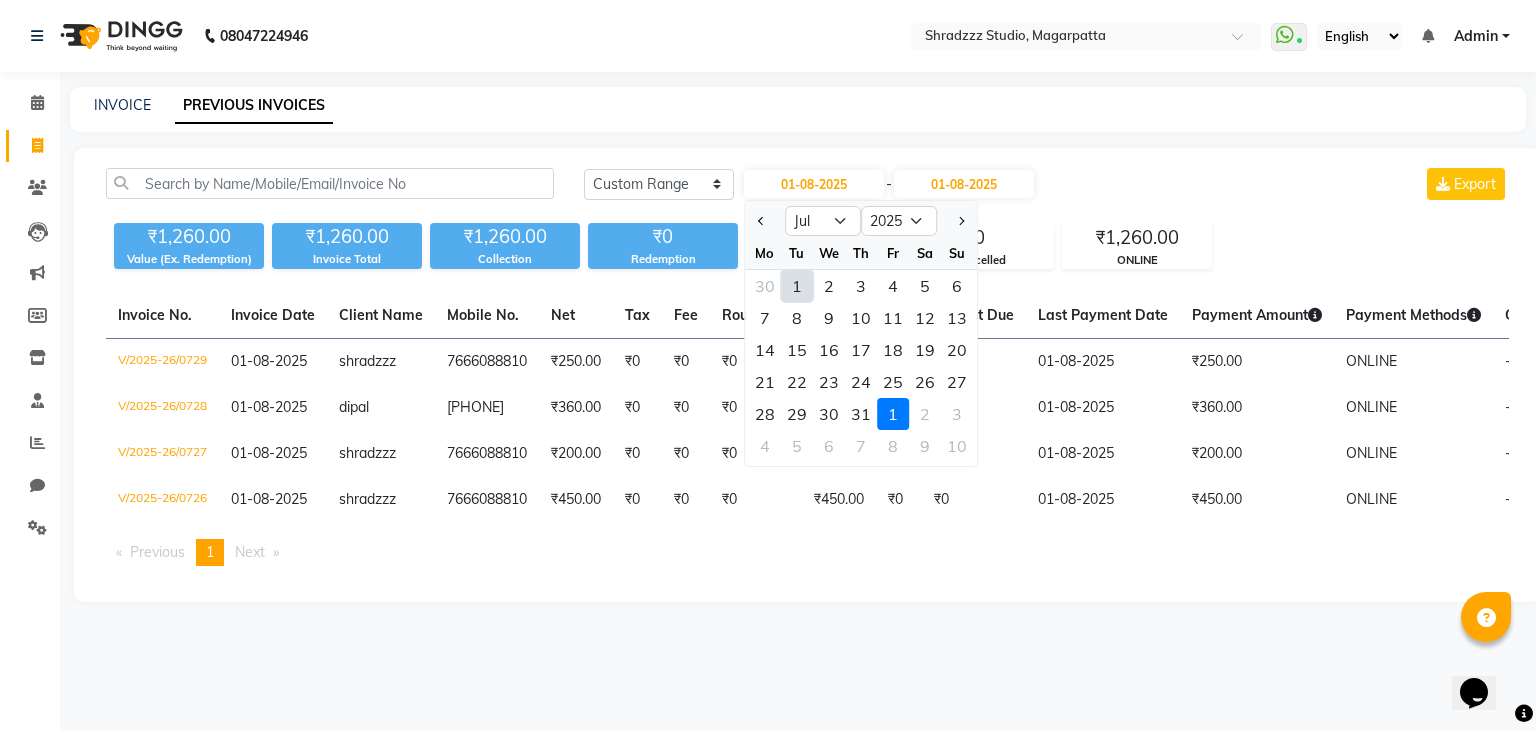 click on "1" 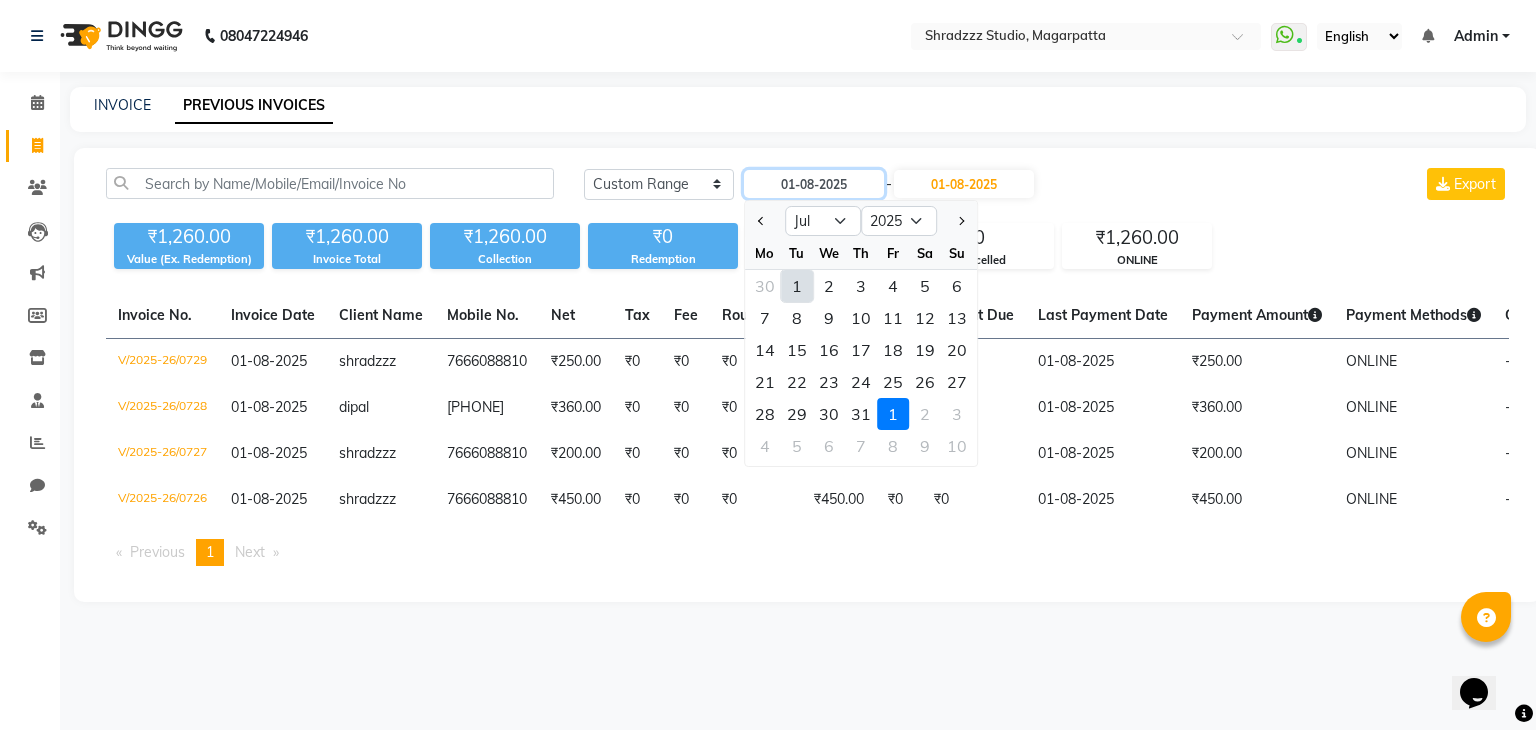 type on "01-07-2025" 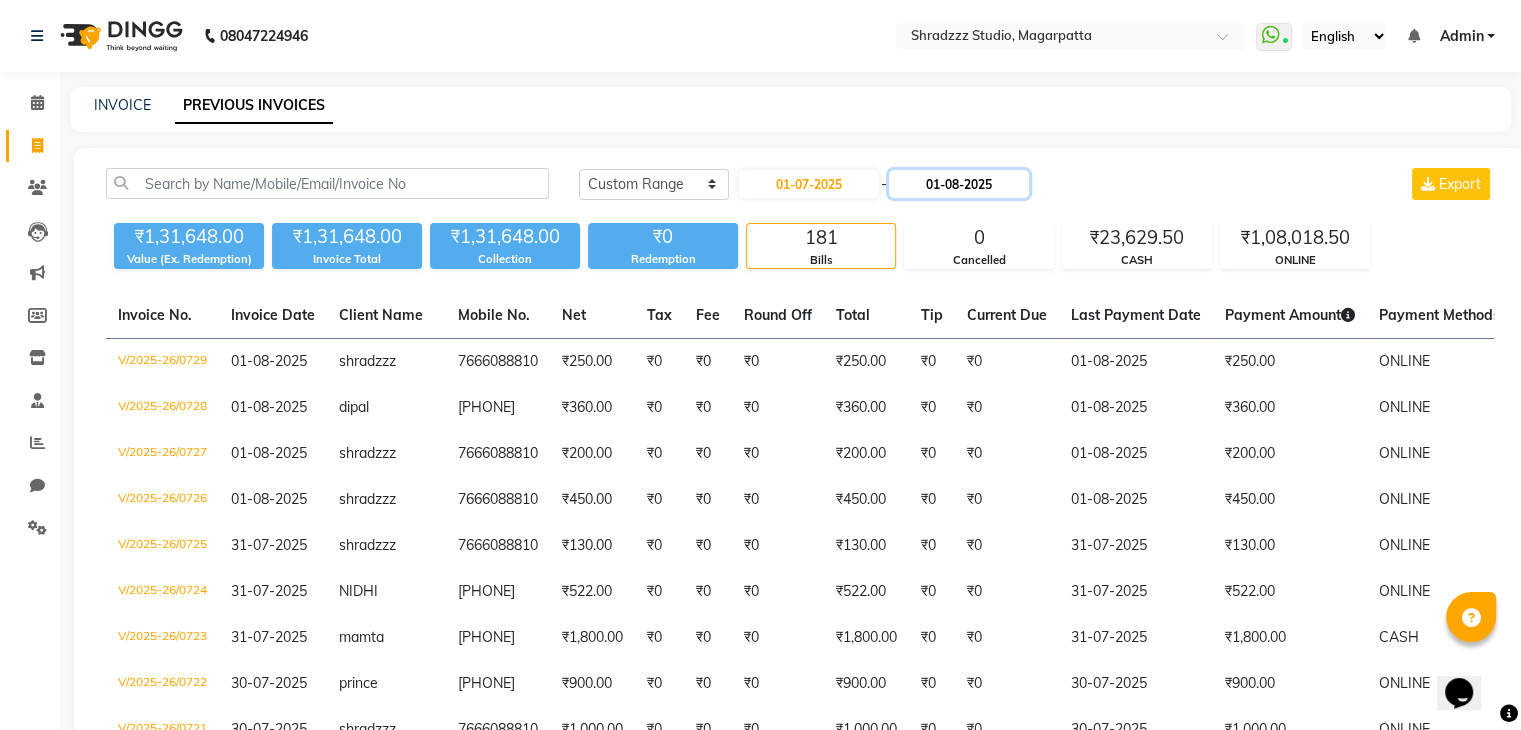 click on "01-08-2025" 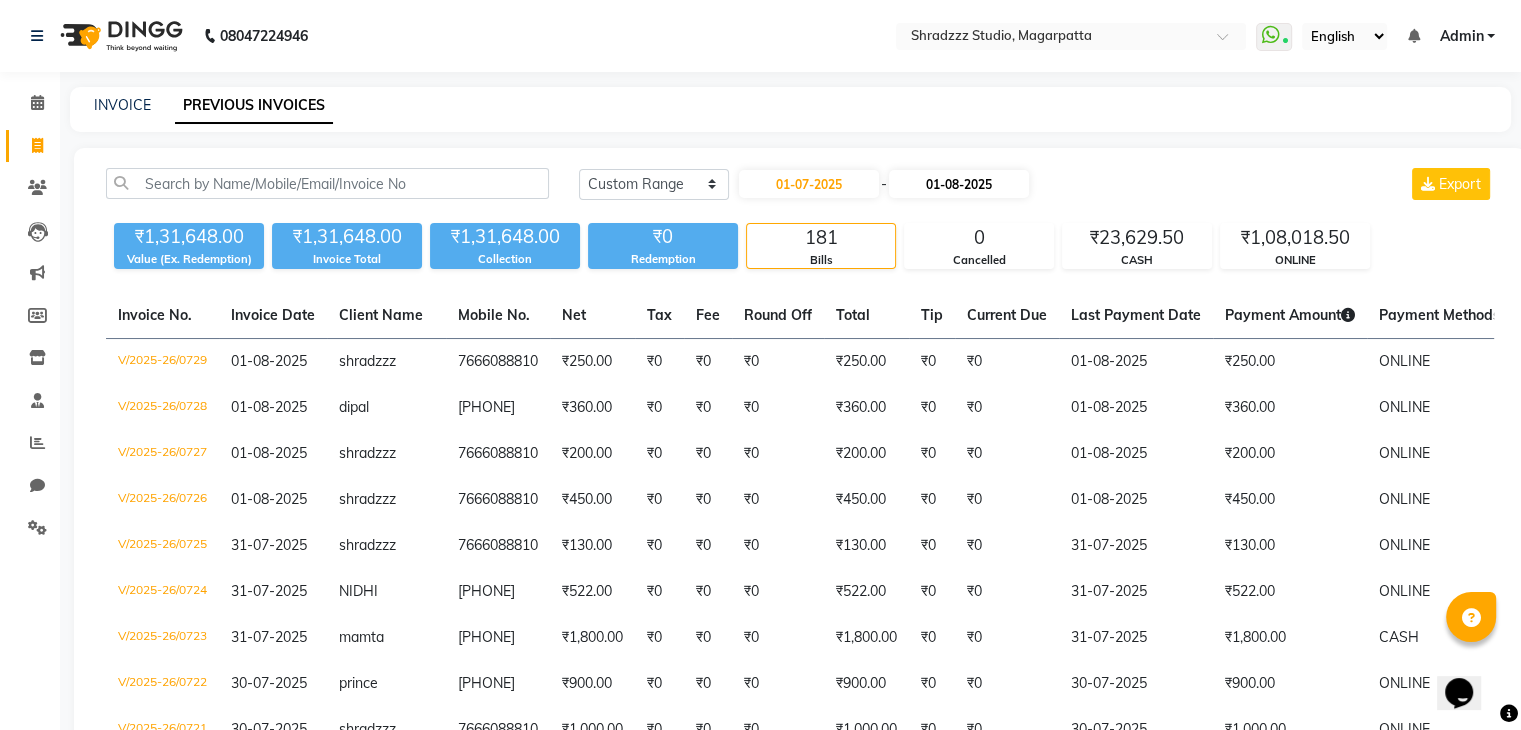 select on "8" 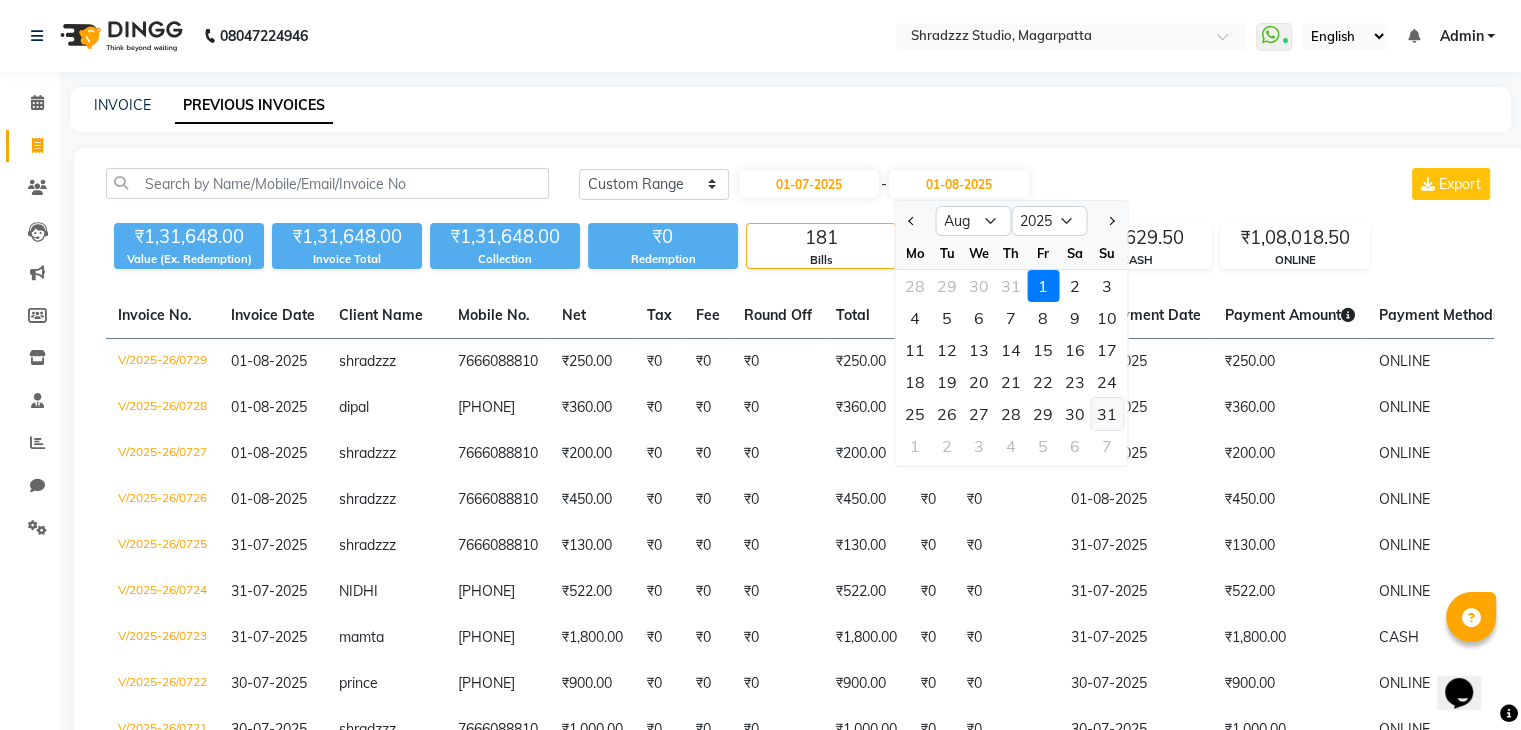 click on "31" 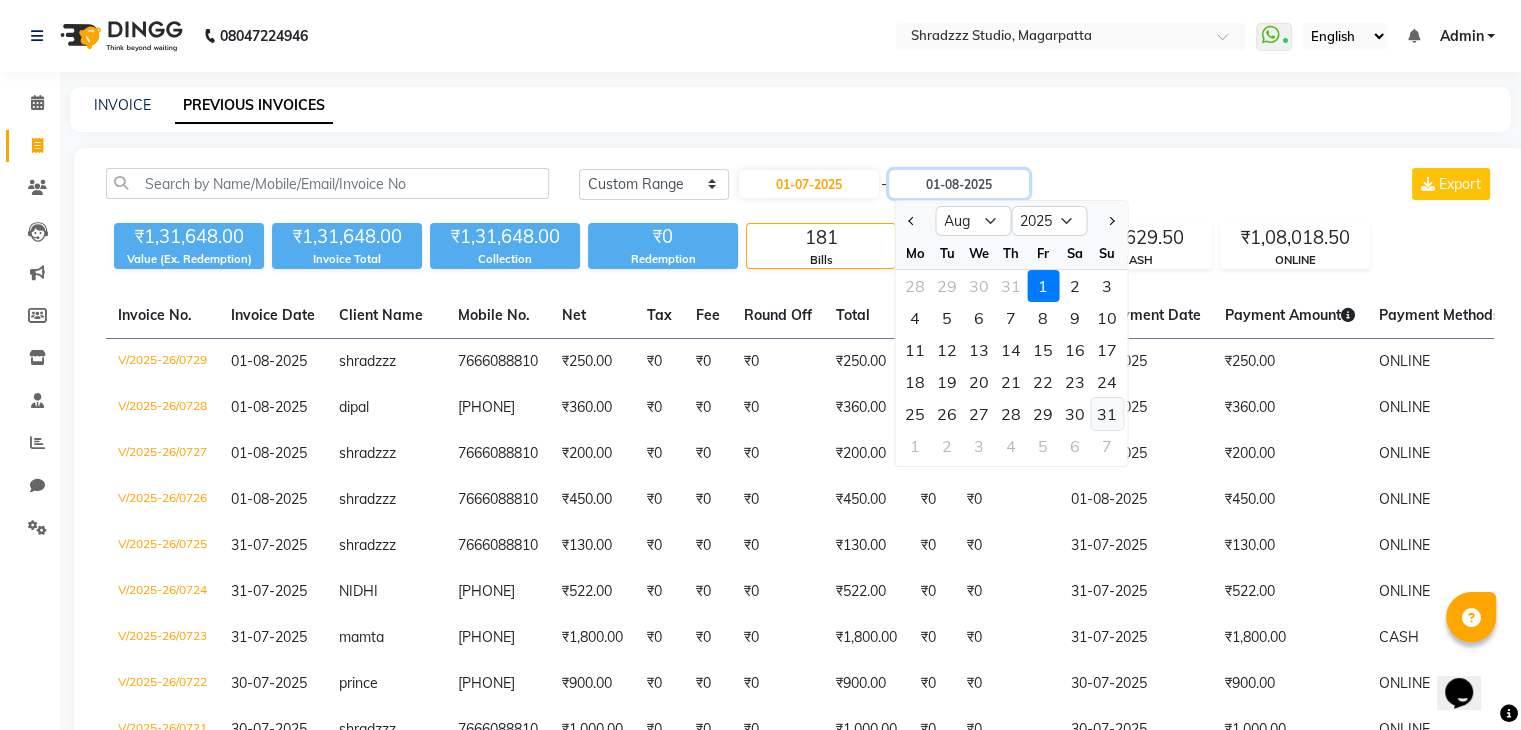type on "31-08-2025" 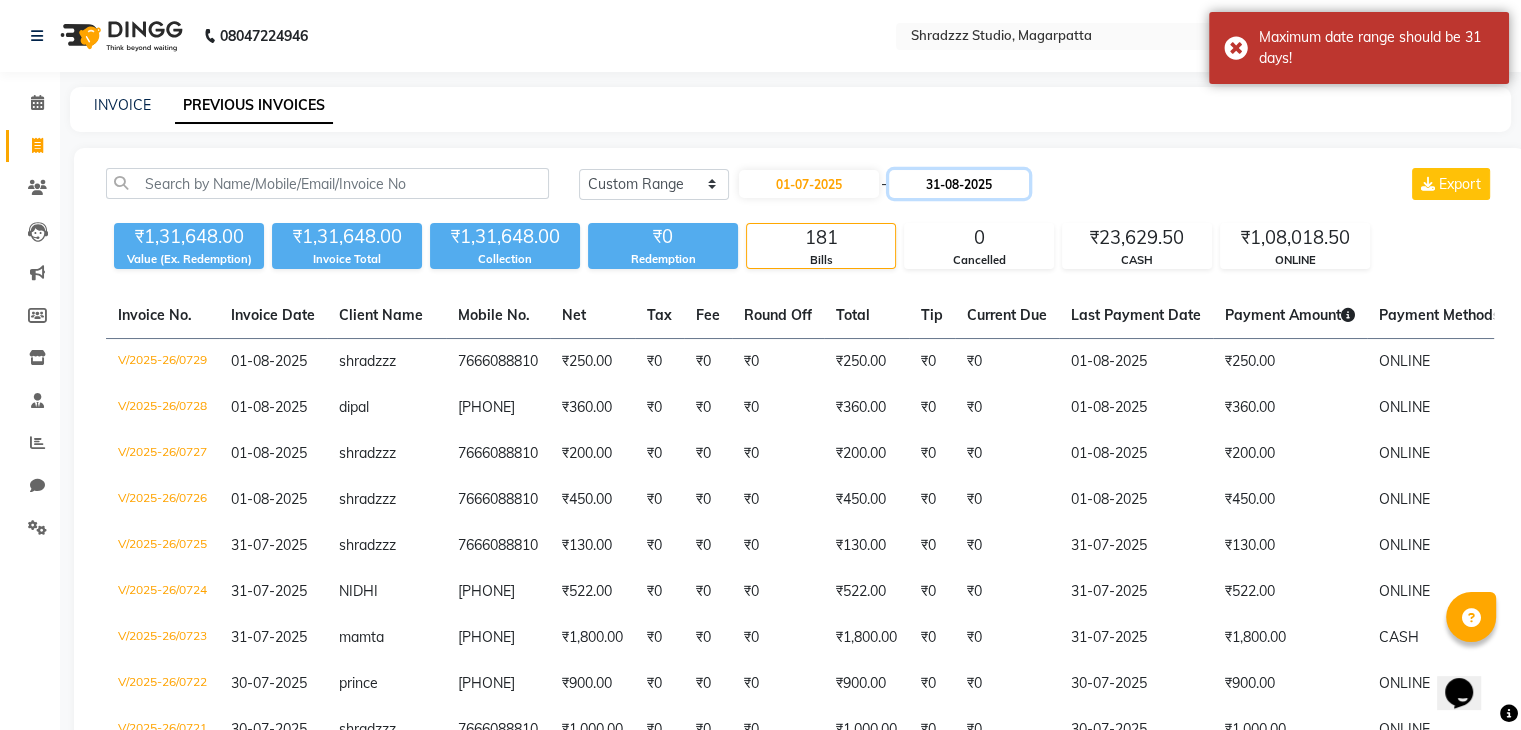 click on "31-08-2025" 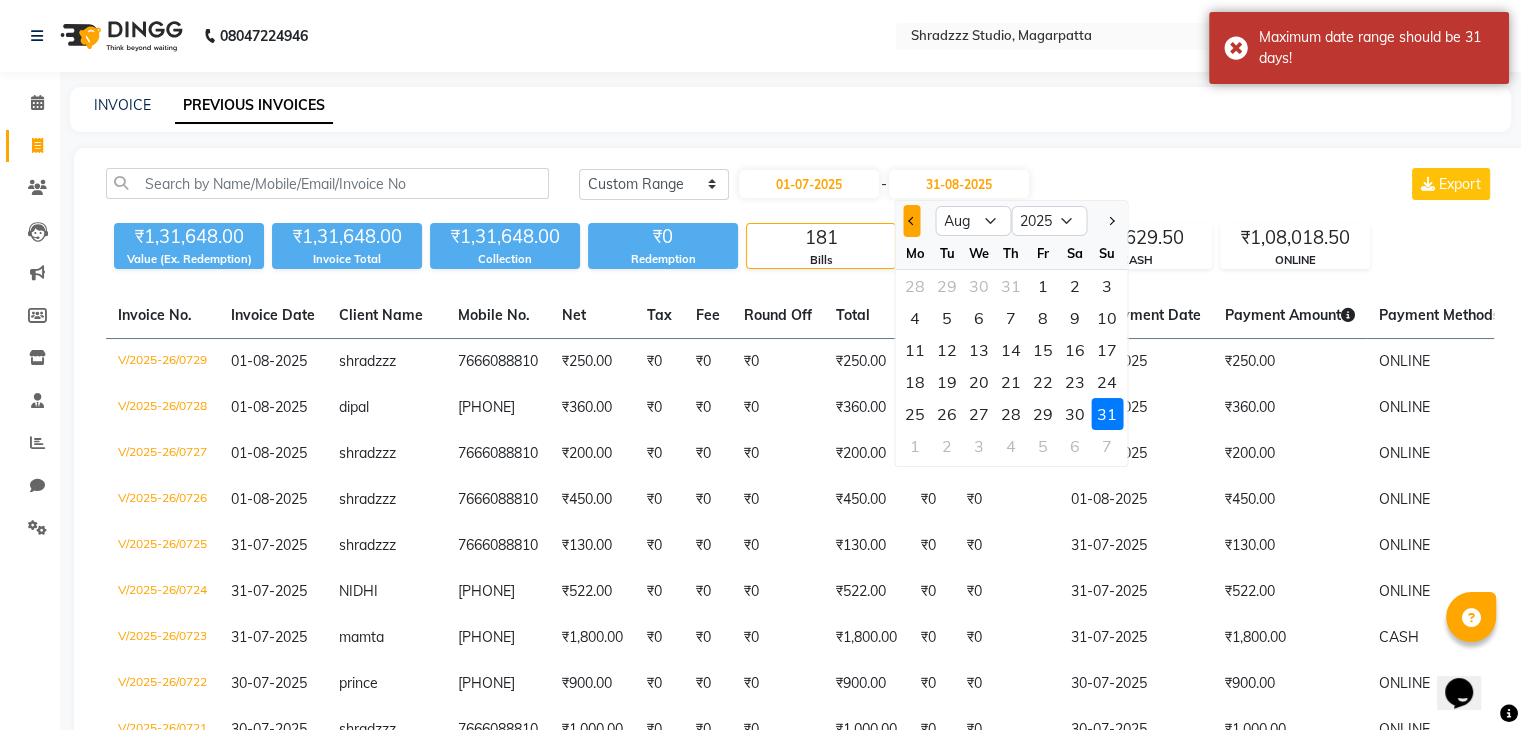 click 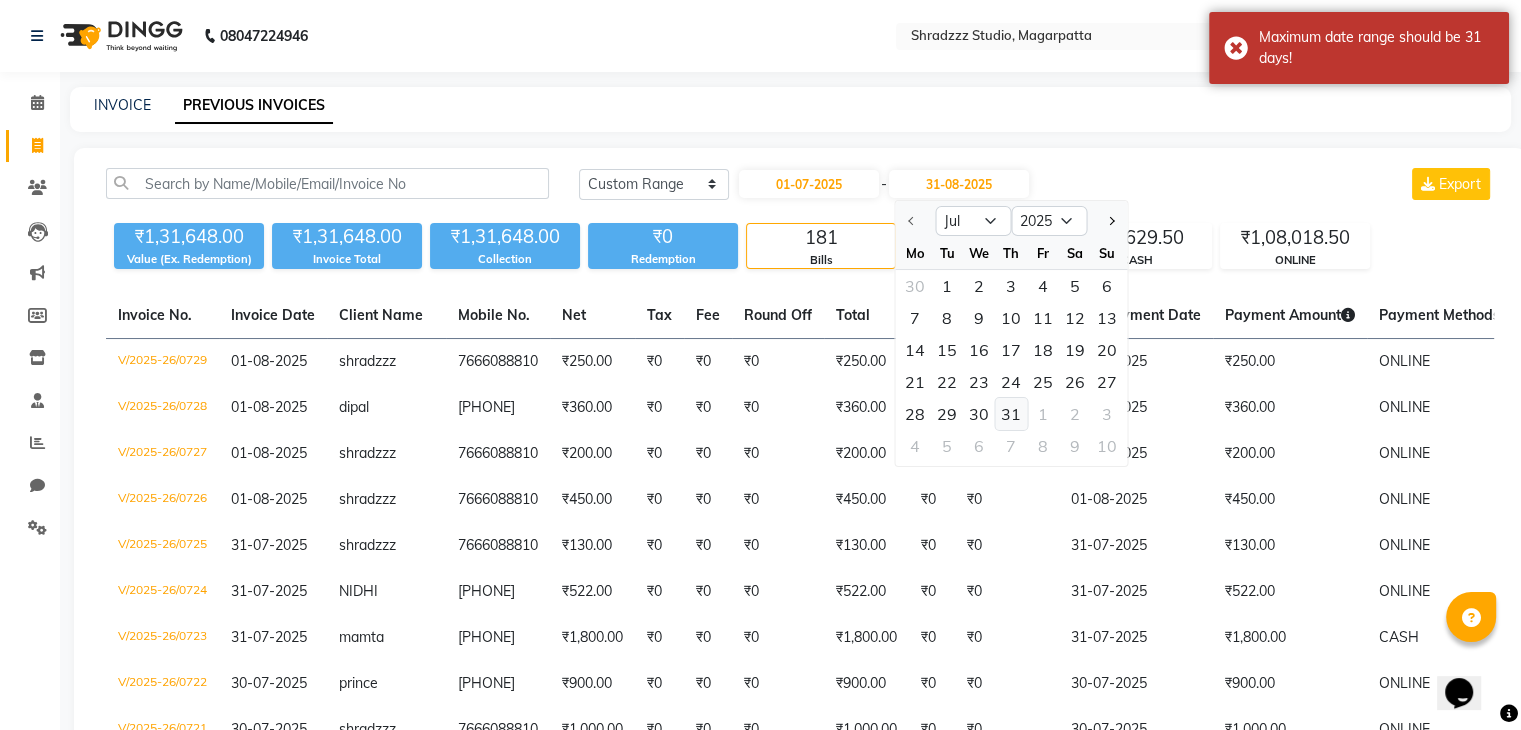 click on "31" 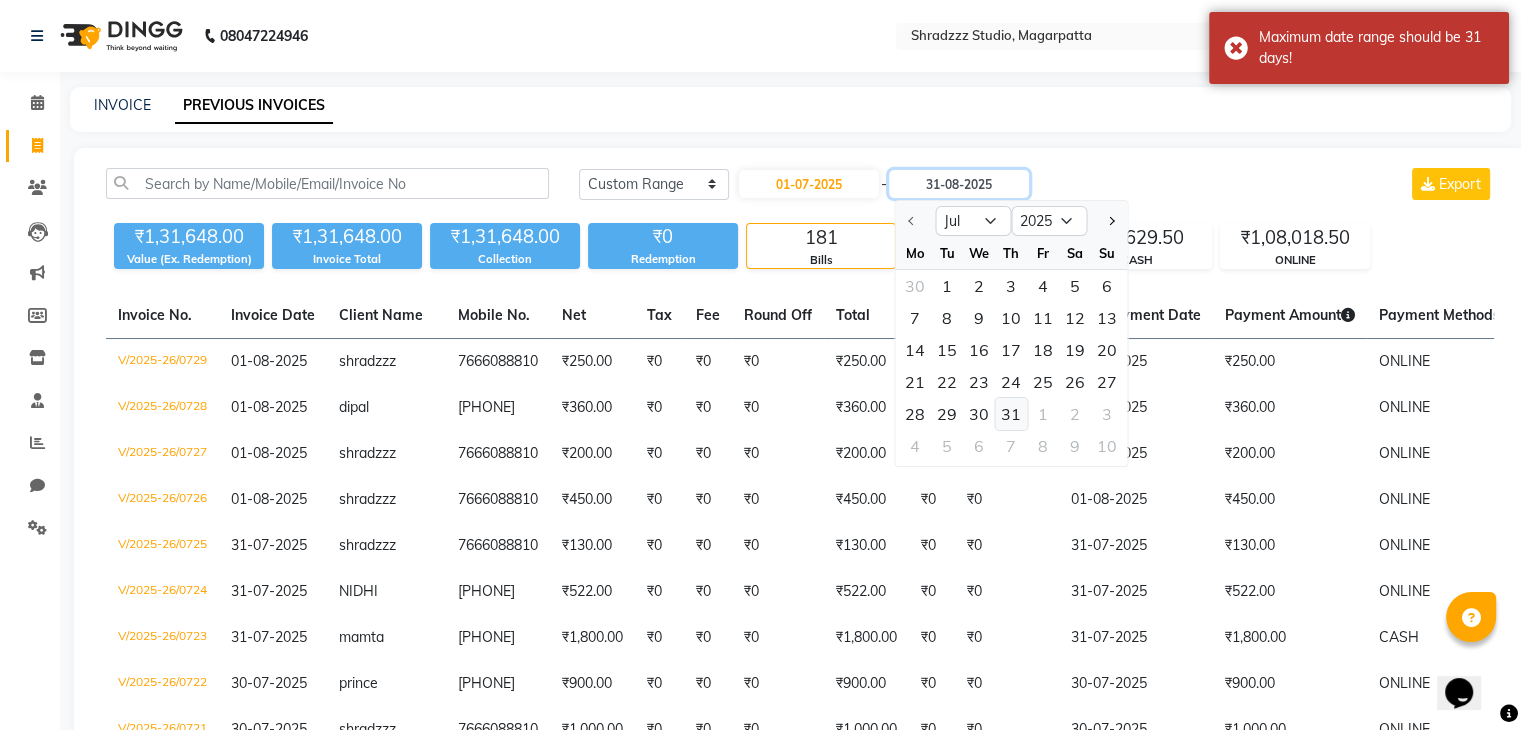 type on "31-07-2025" 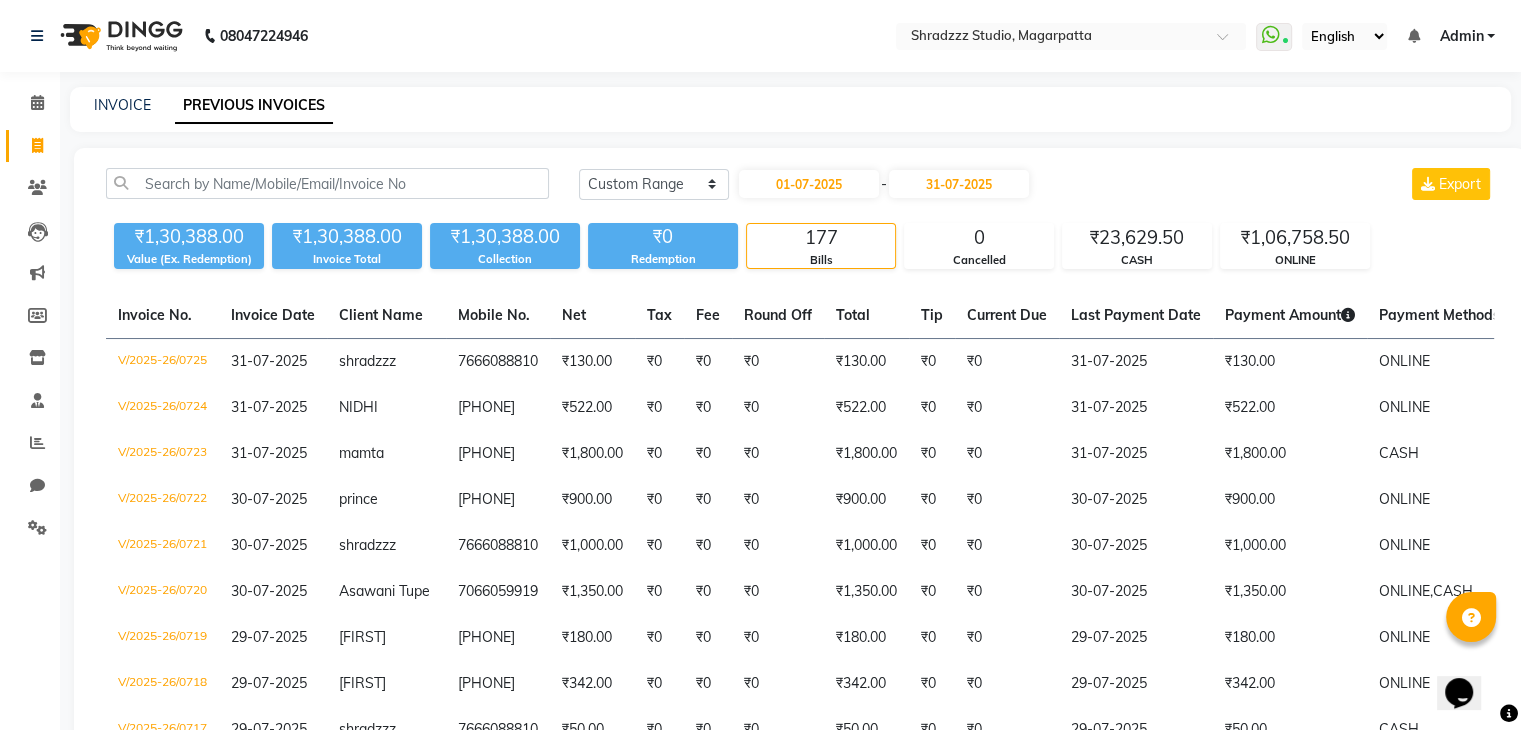 click on "Value (Ex. Redemption)" 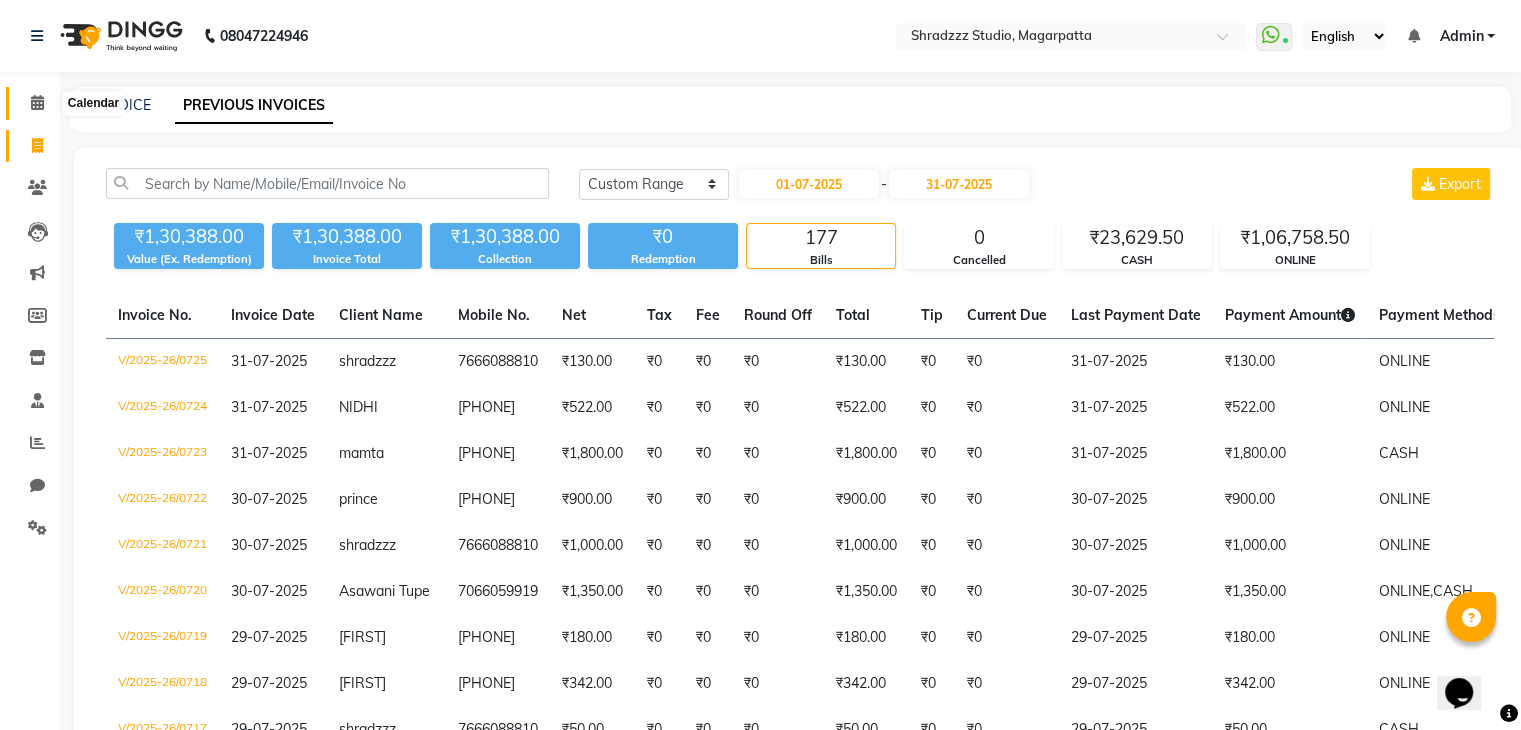 click 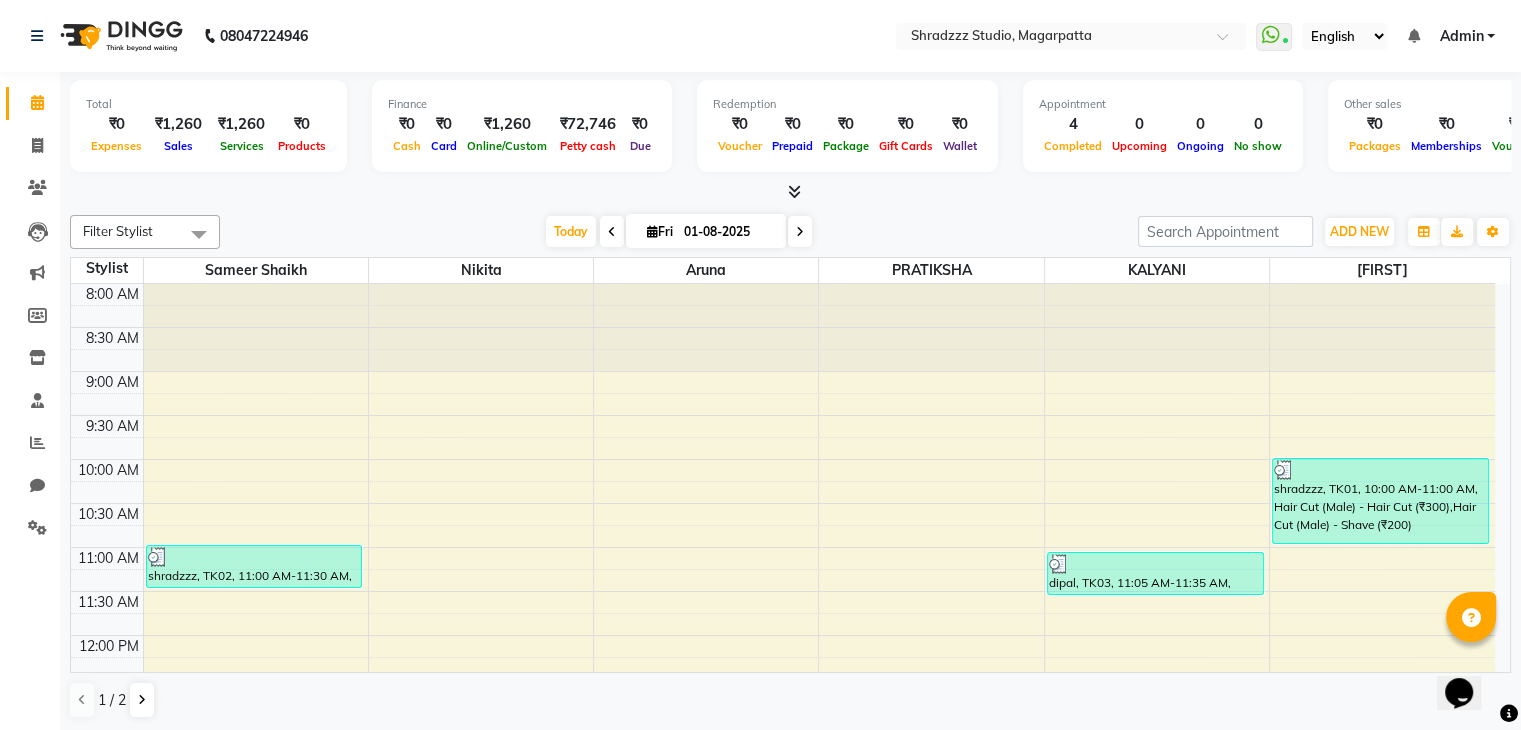 click at bounding box center (652, 231) 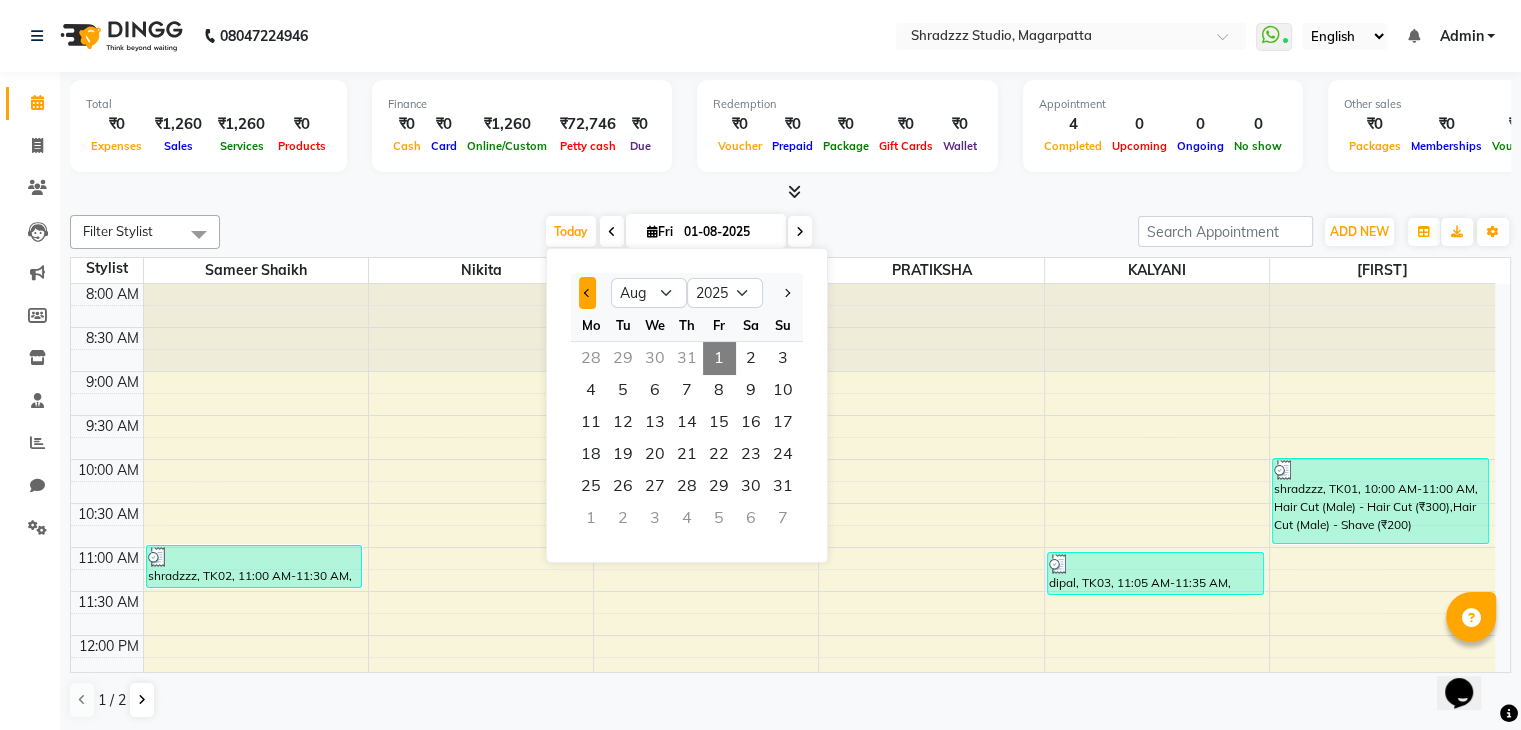 click at bounding box center (587, 293) 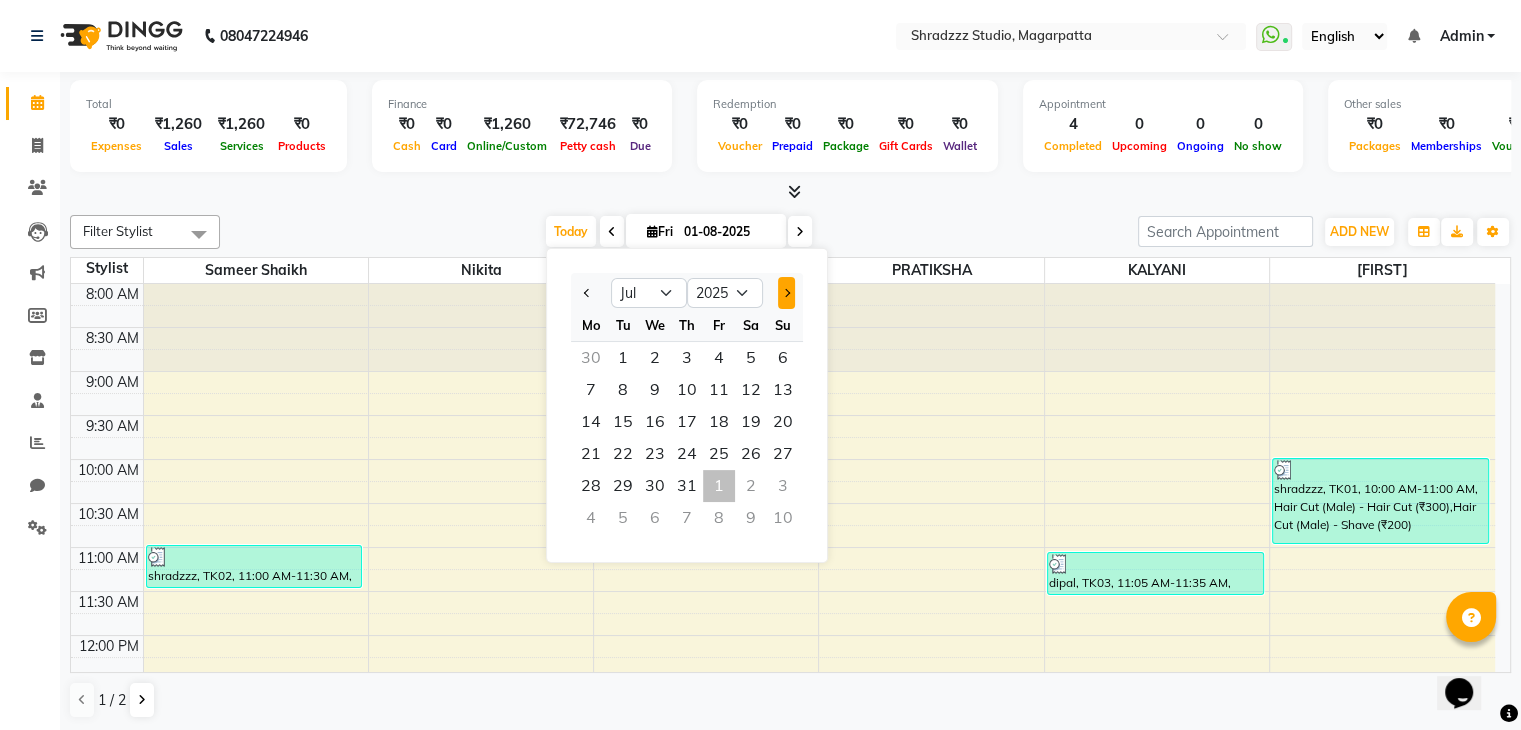 click at bounding box center [786, 293] 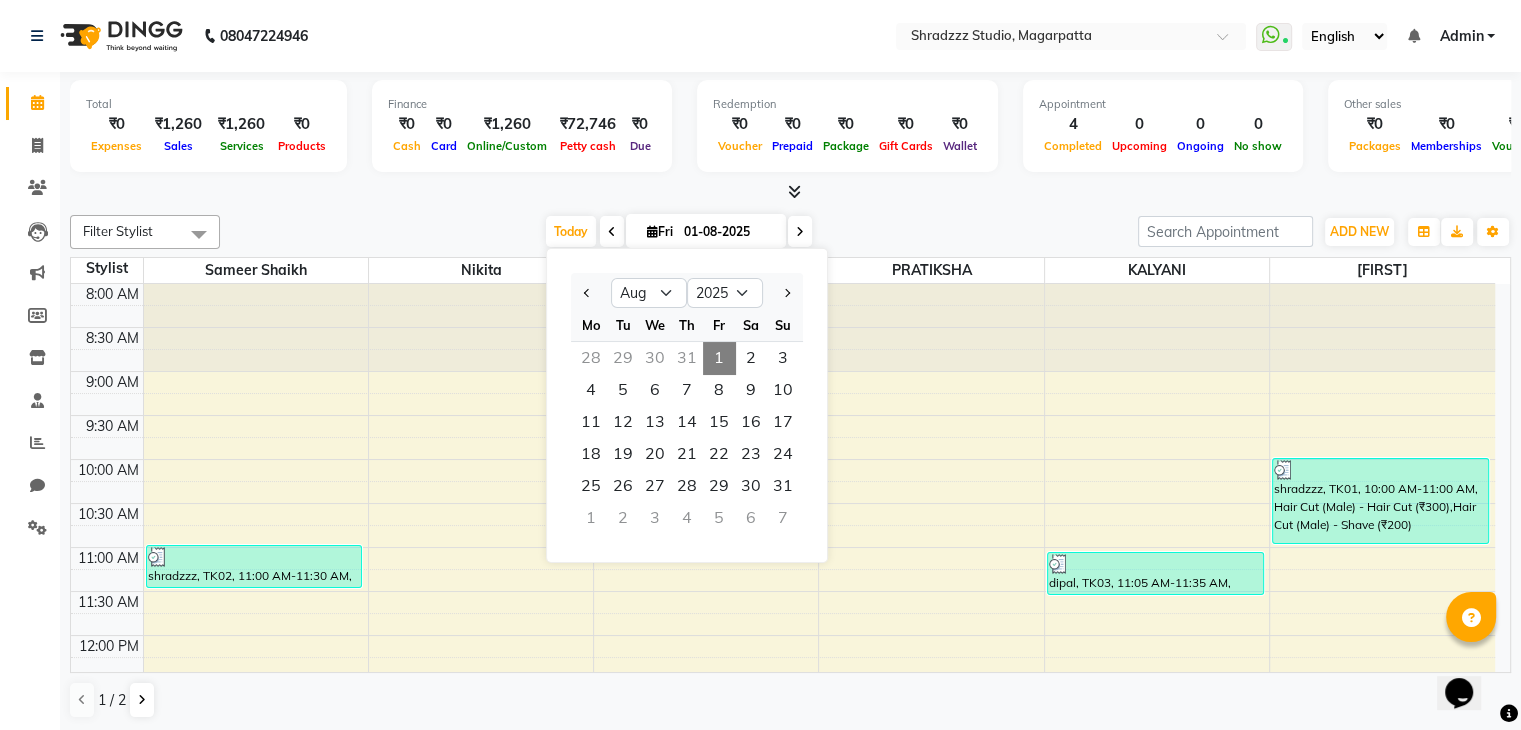 click on "1" at bounding box center (719, 358) 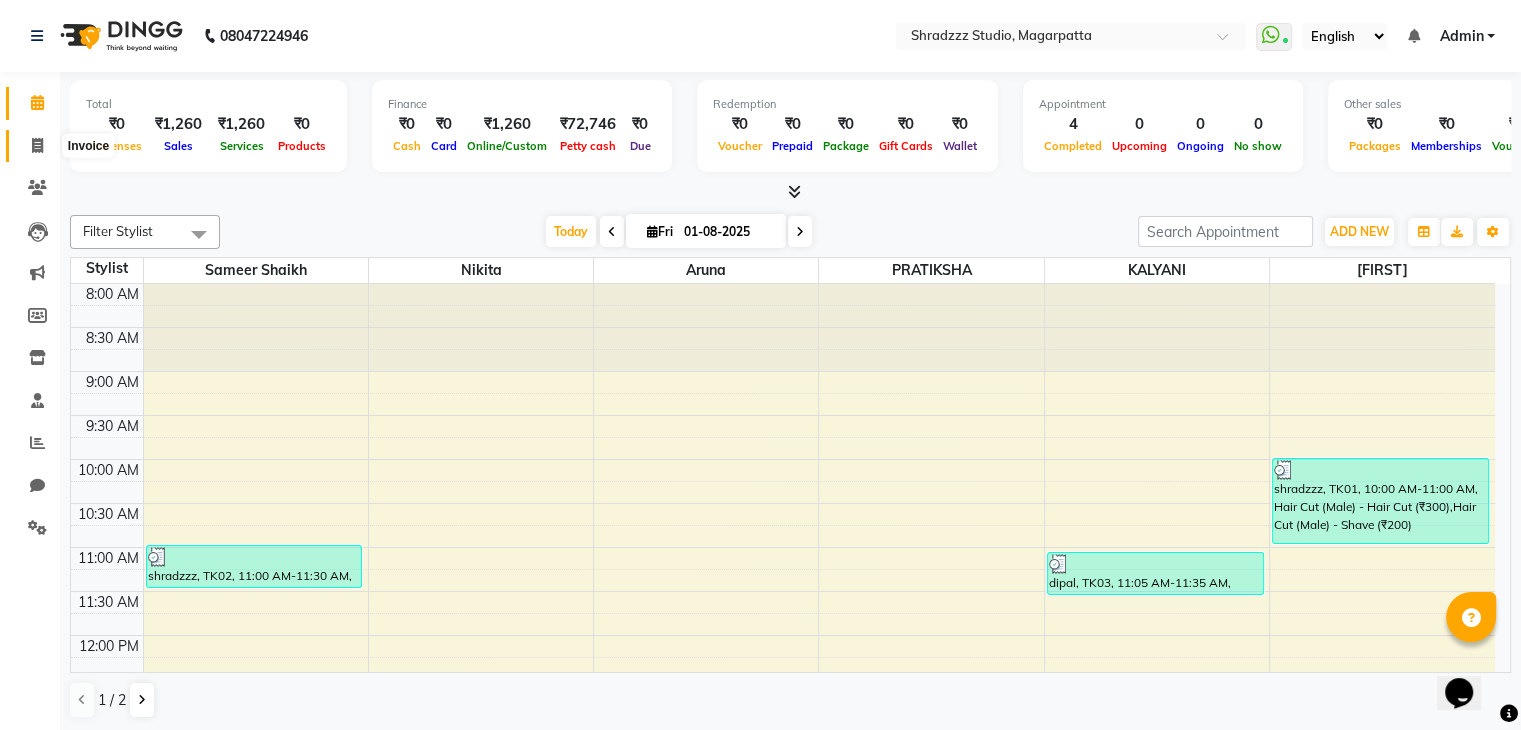 click 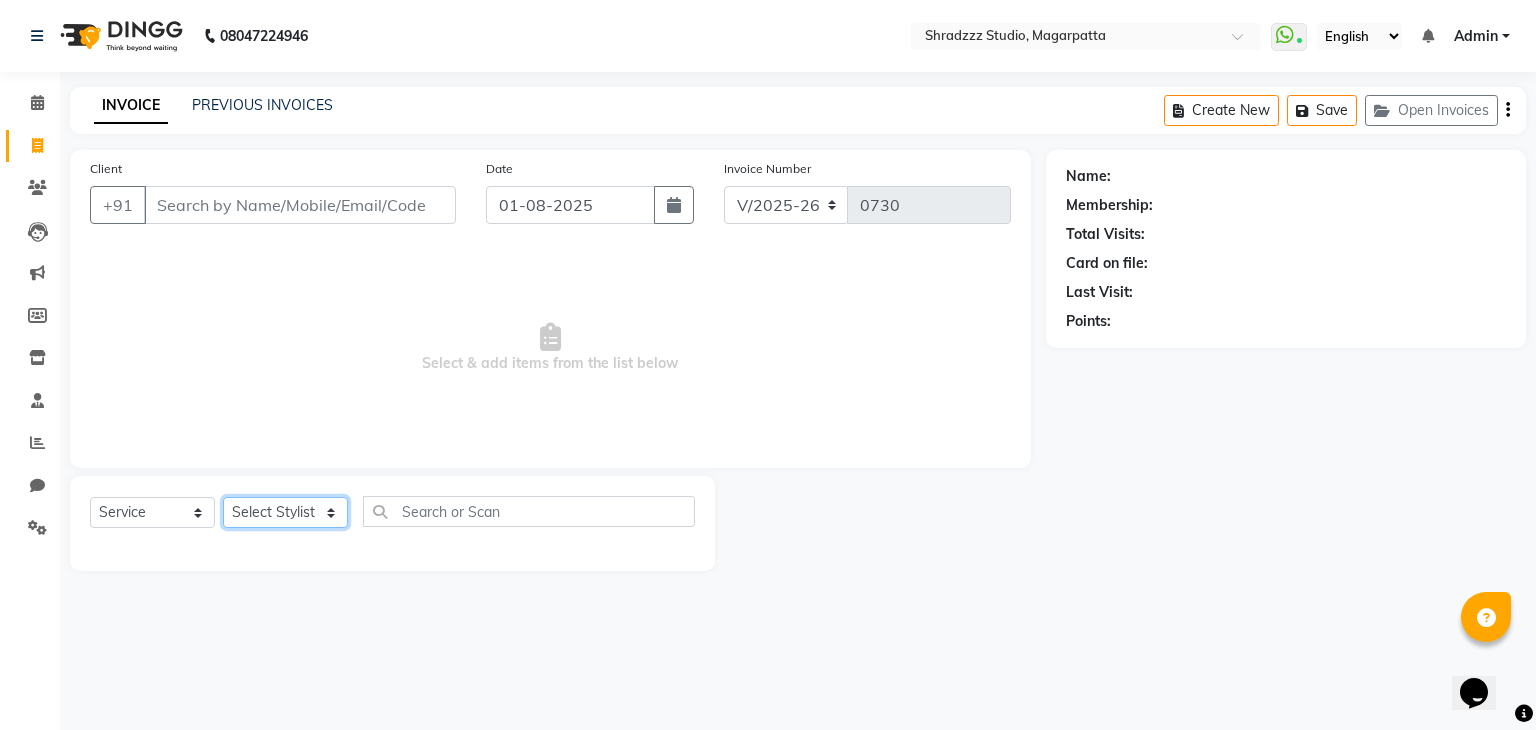 click on "Select Stylist Aruna   KALYANI  KRISHANA Manager nikita PRATIKSHA   Sameer shaikh Sarojini swami" 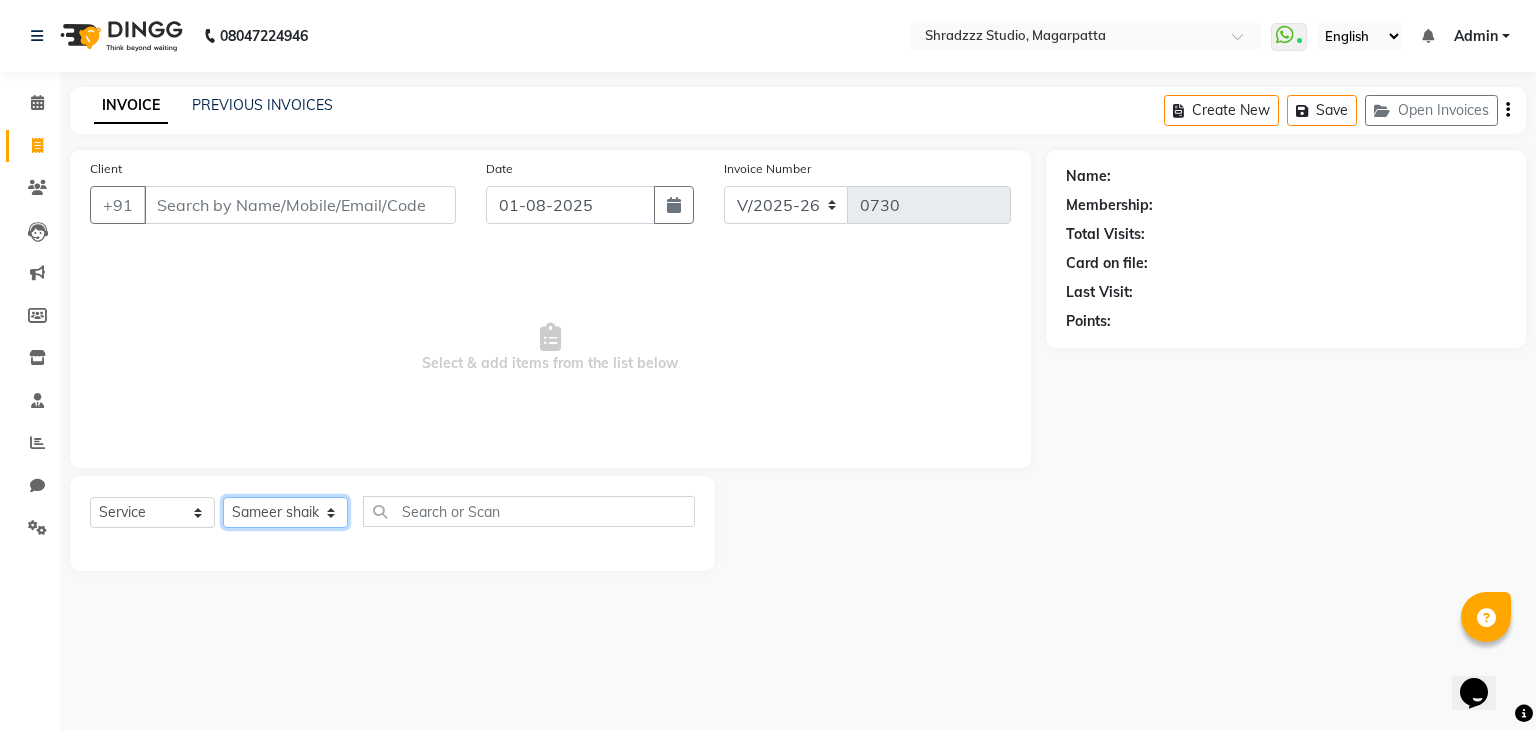 click on "Select Stylist Aruna   KALYANI  KRISHANA Manager nikita PRATIKSHA   Sameer shaikh Sarojini swami" 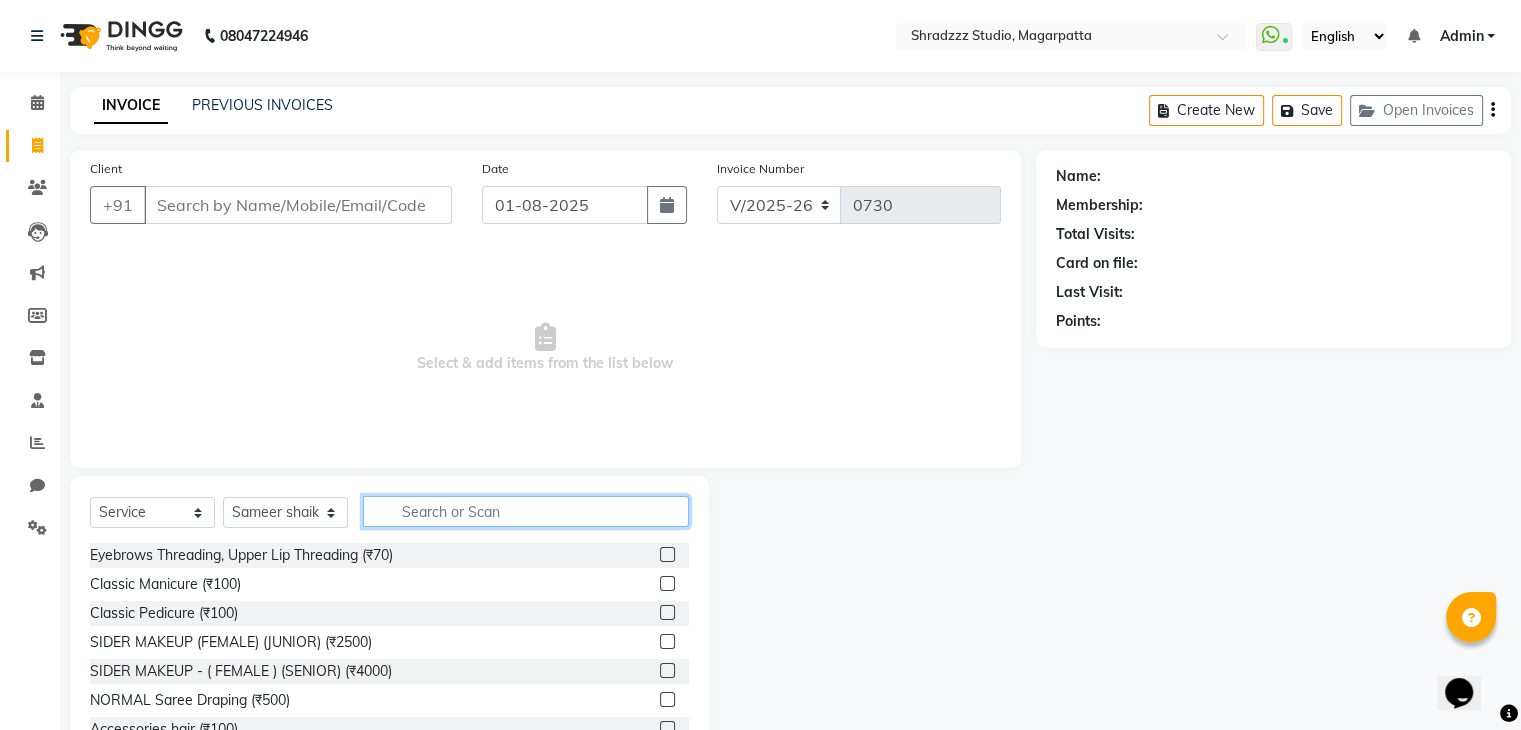 click 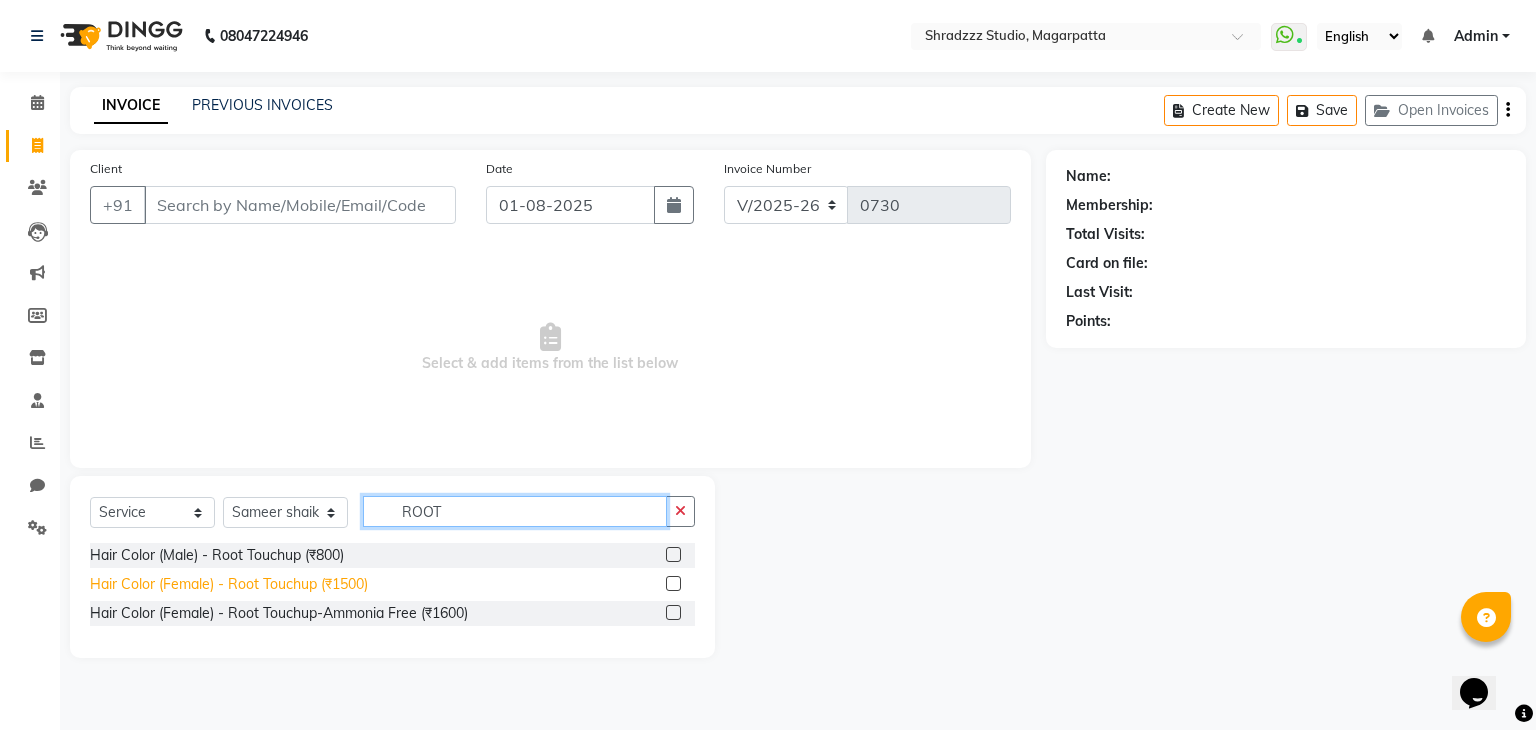 type on "ROOT" 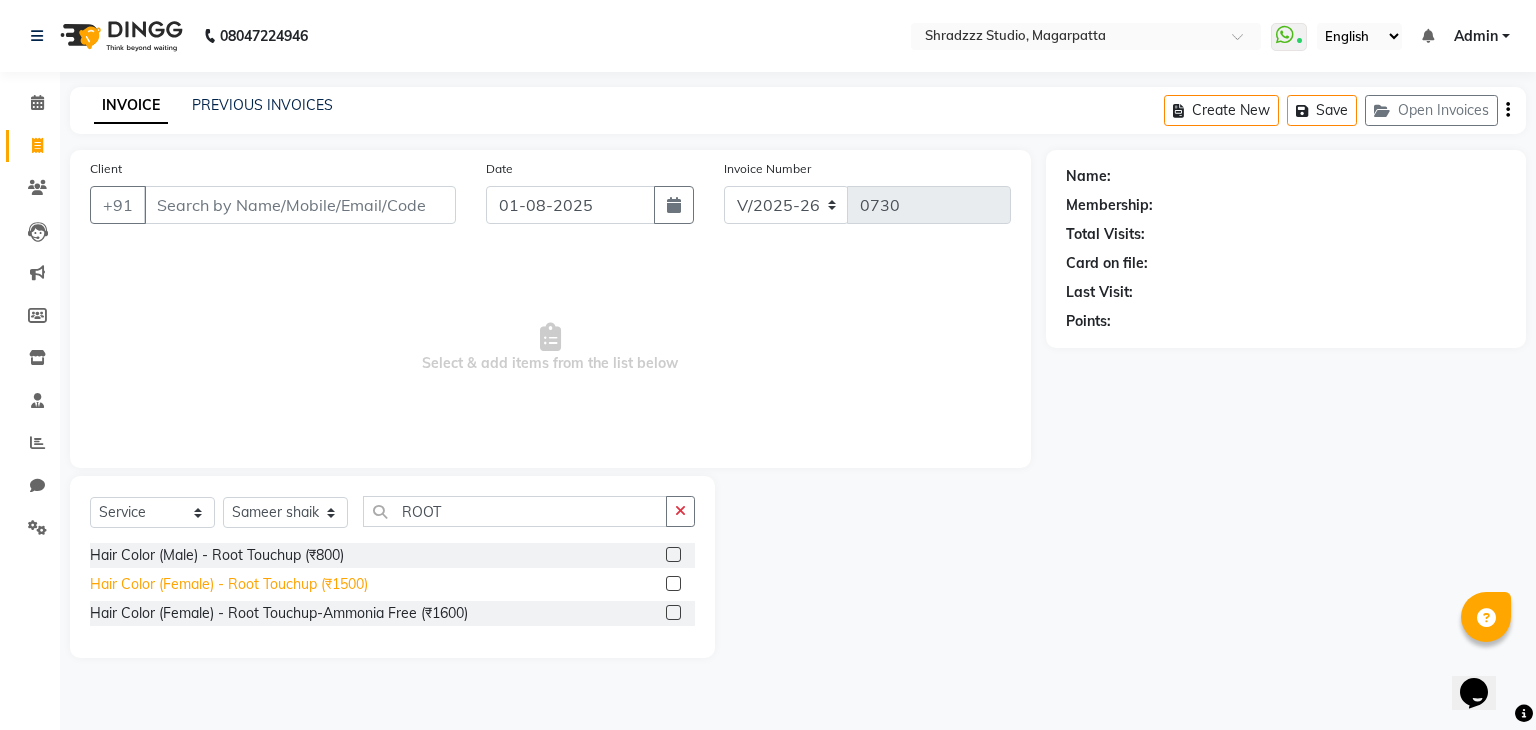 click on "Hair Color (Female) - Root Touchup (₹1500)" 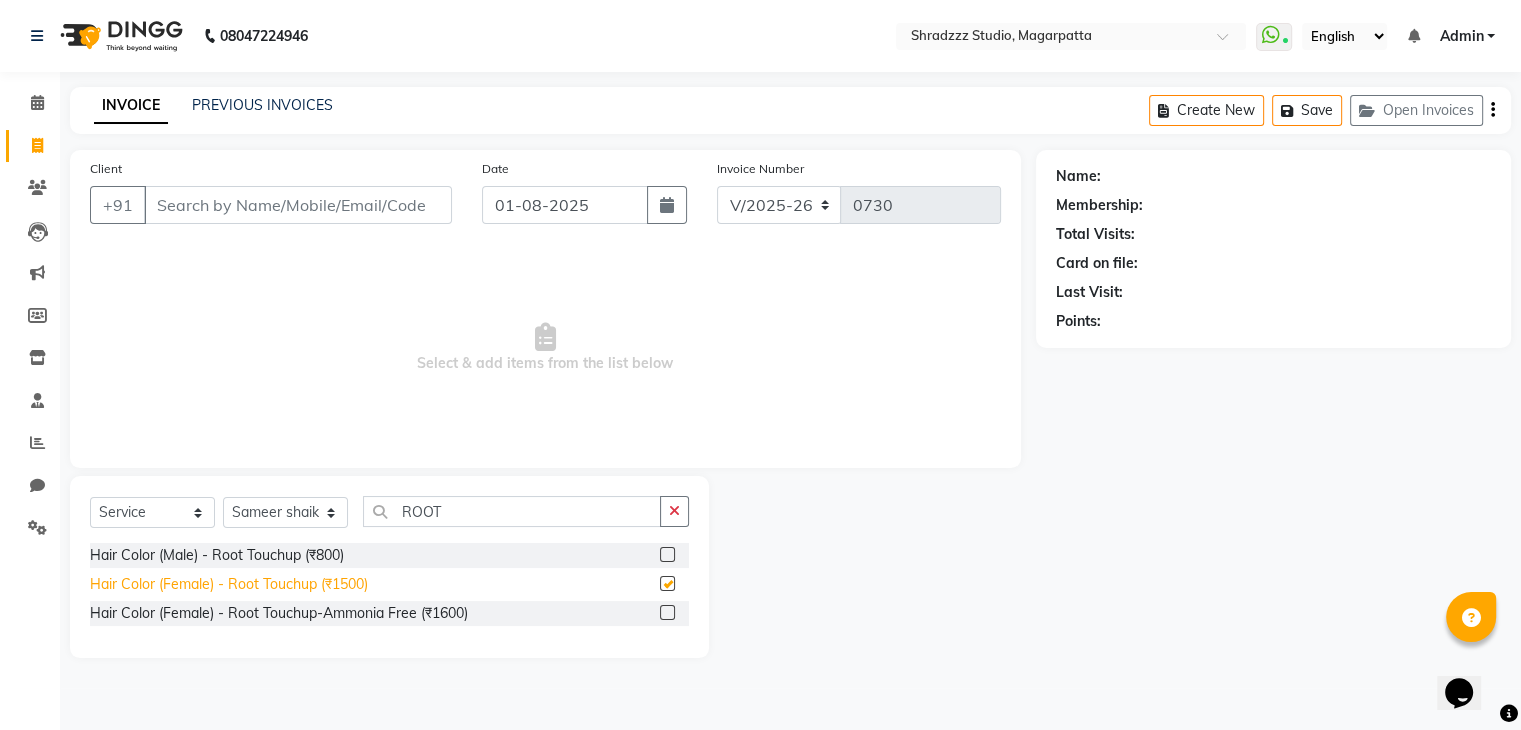 checkbox on "false" 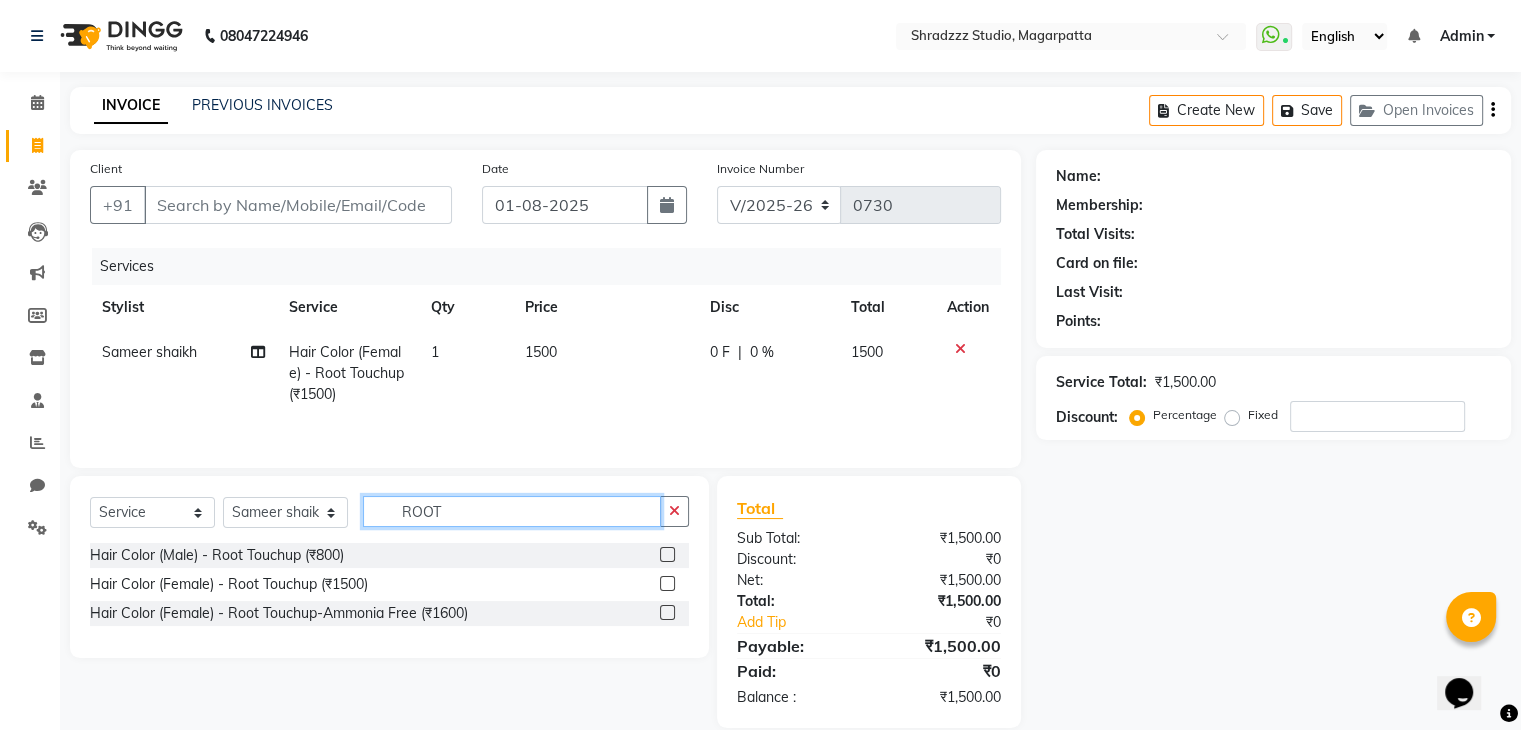click on "ROOT" 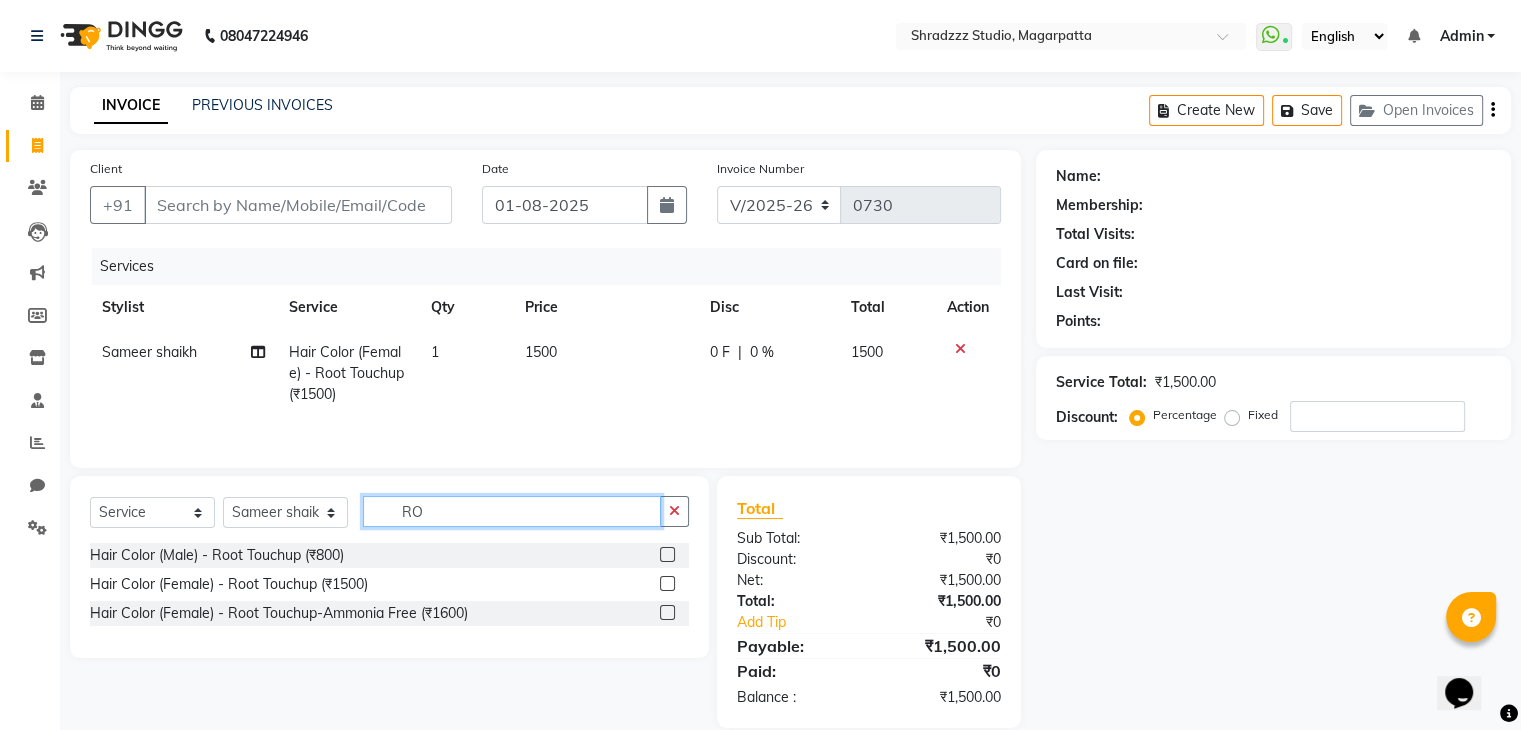 type on "R" 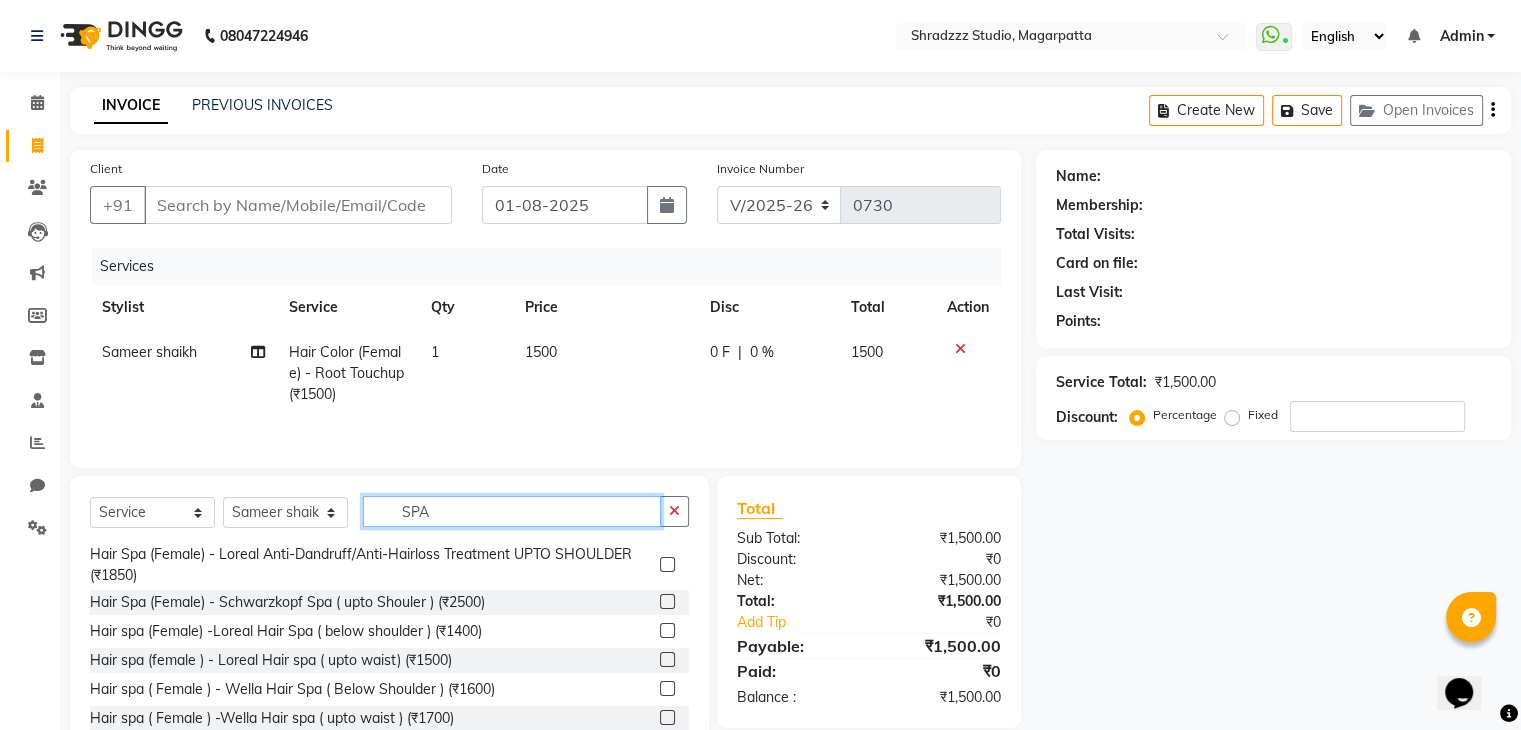 scroll, scrollTop: 204, scrollLeft: 0, axis: vertical 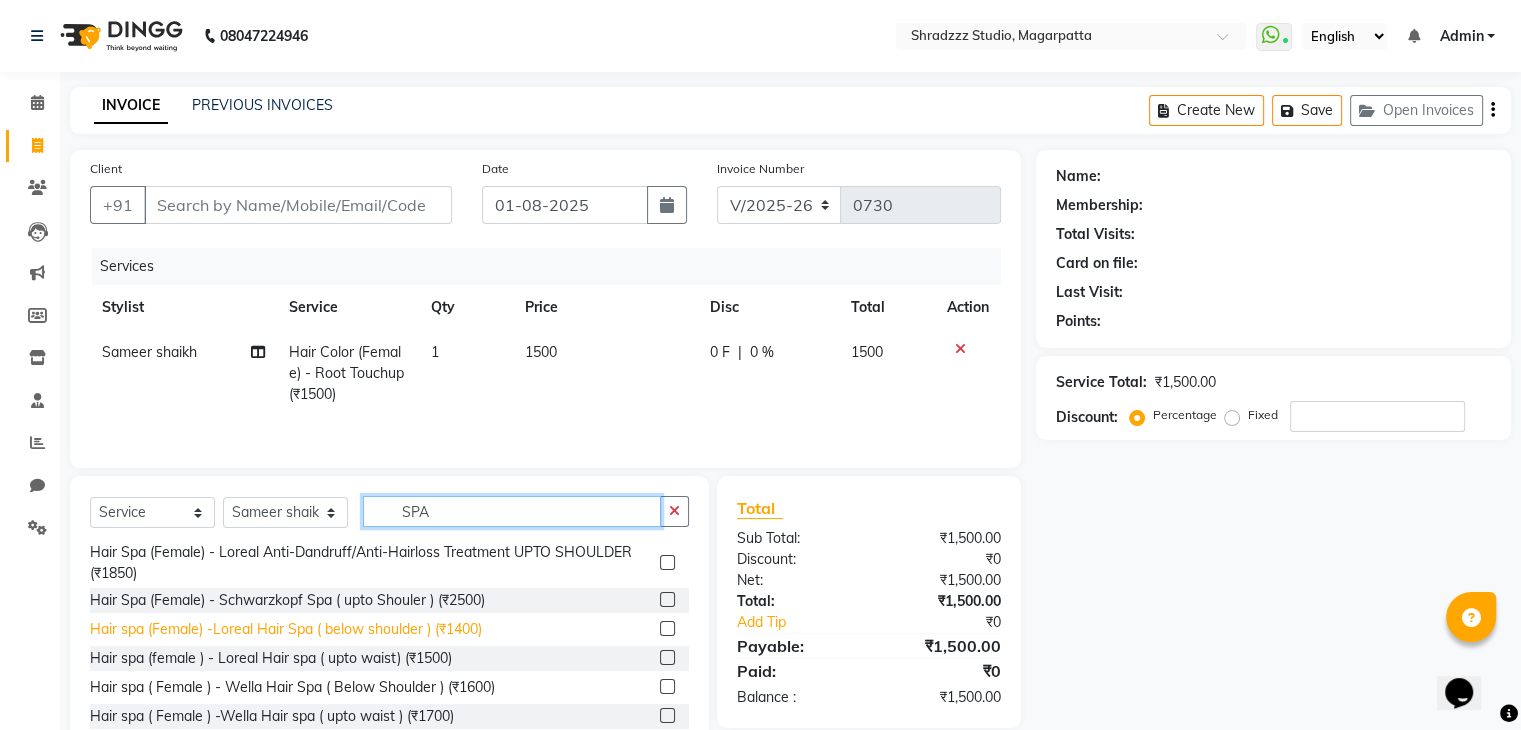 type on "SPA" 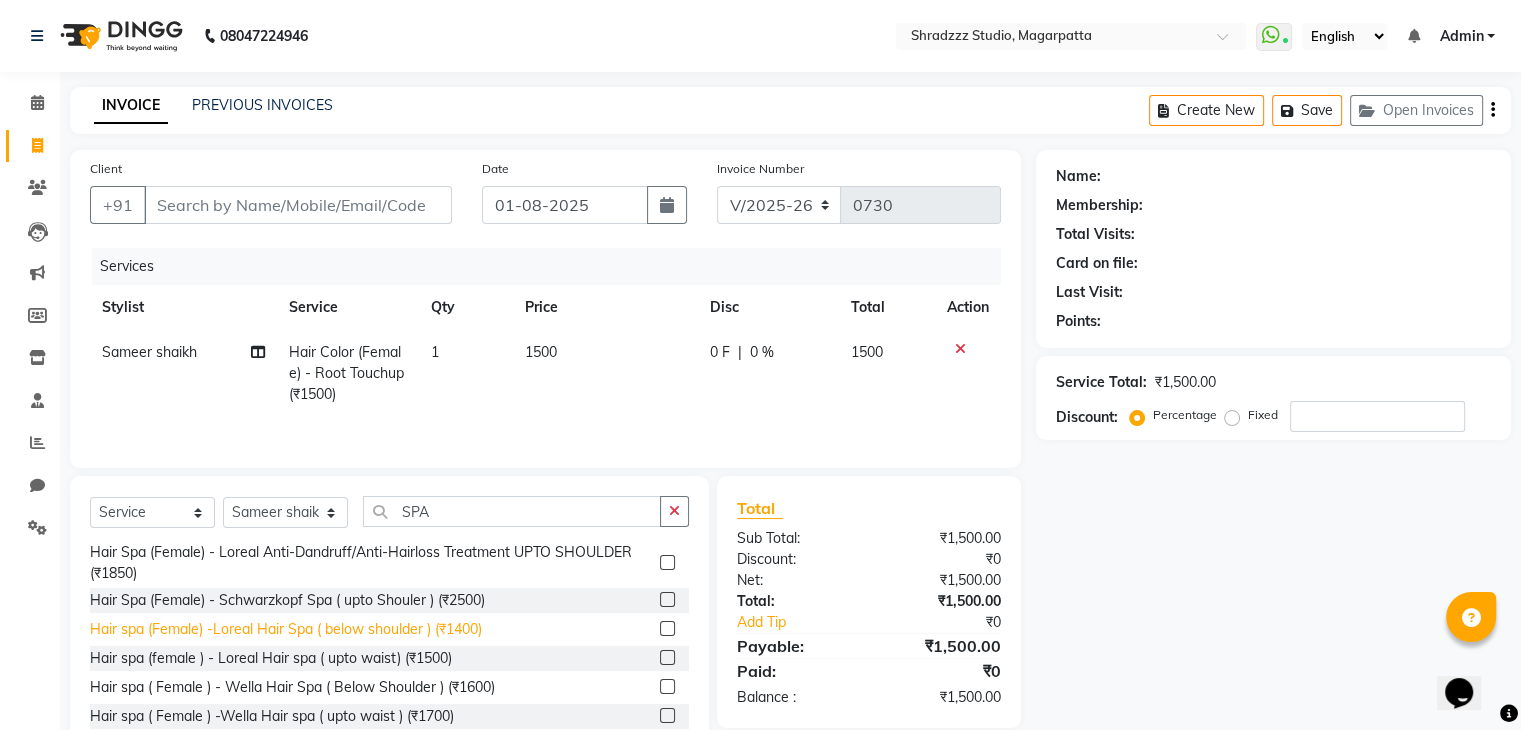 click on "Hair spa (Female) -Loreal Hair Spa ( below shoulder ) (₹1400)" 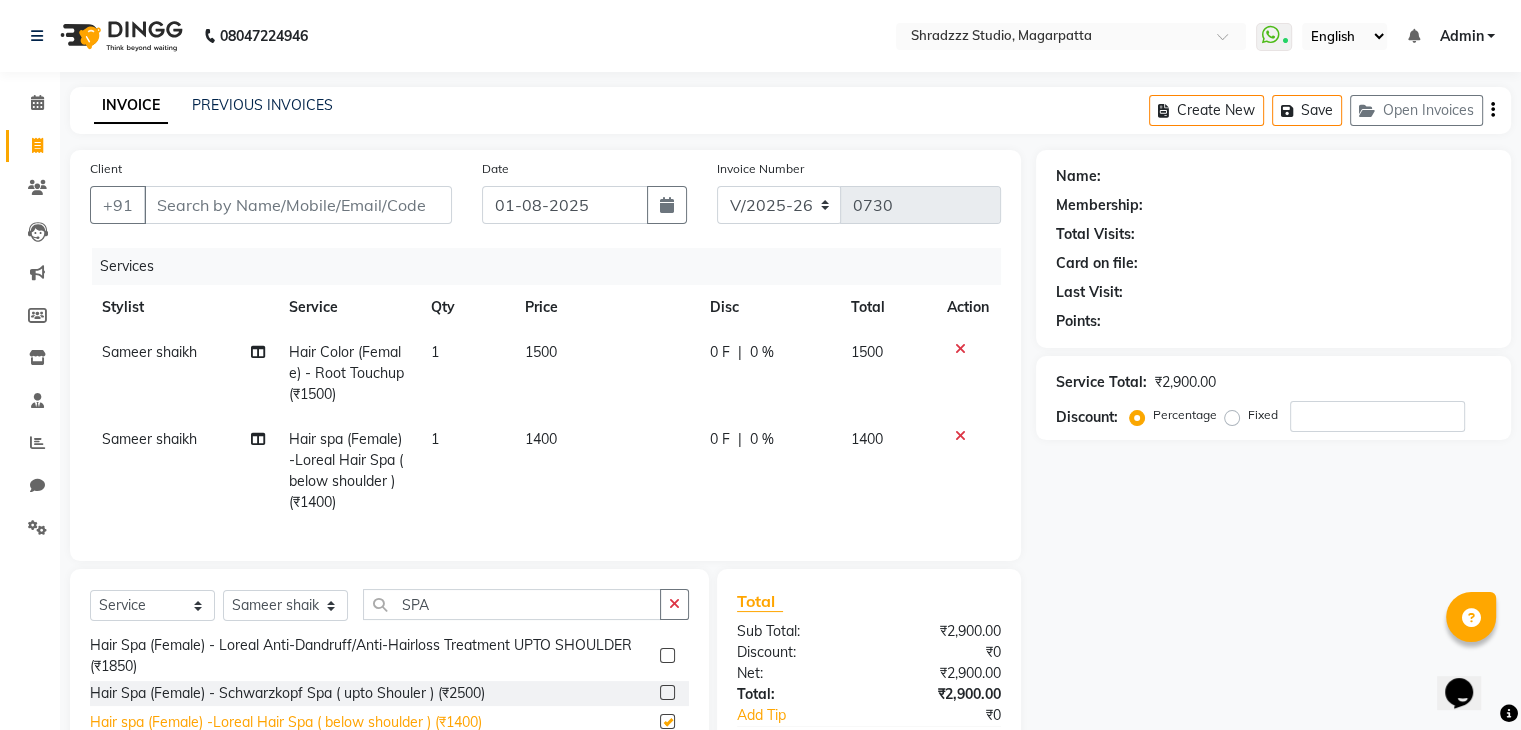 checkbox on "false" 